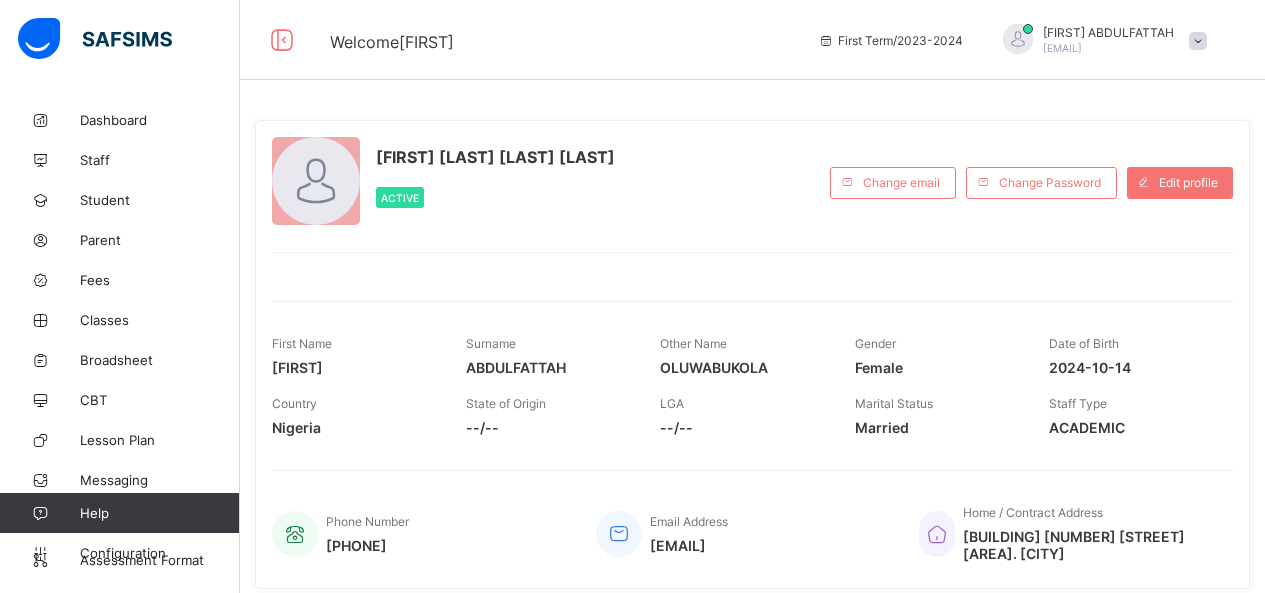 scroll, scrollTop: 0, scrollLeft: 0, axis: both 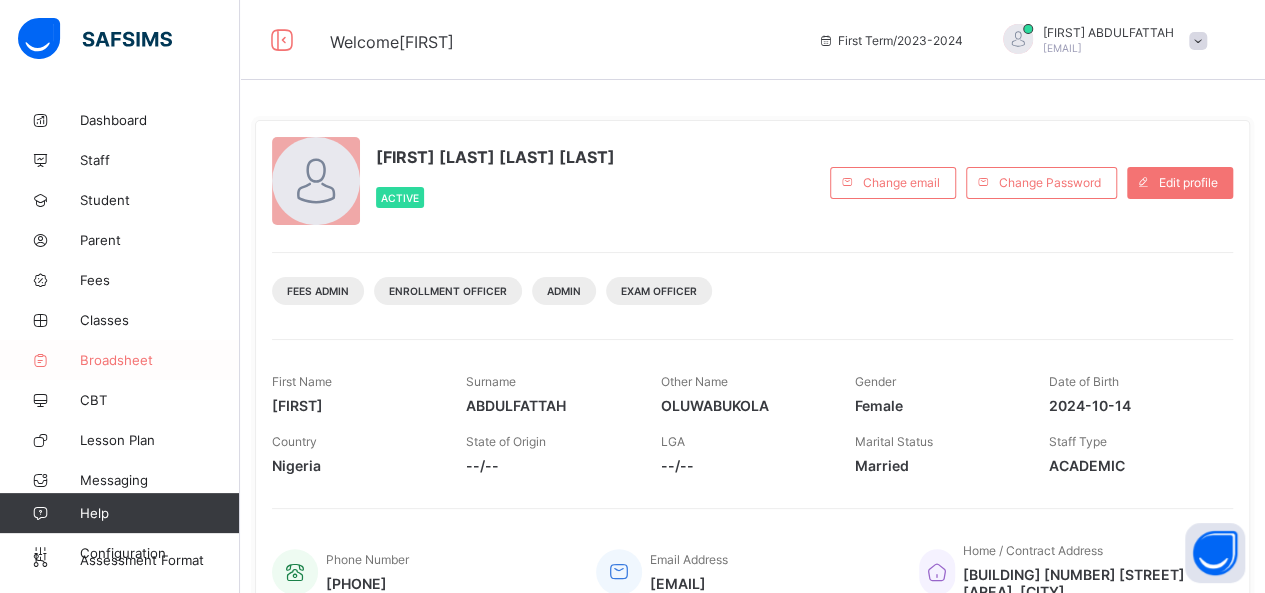 click on "Broadsheet" at bounding box center [160, 360] 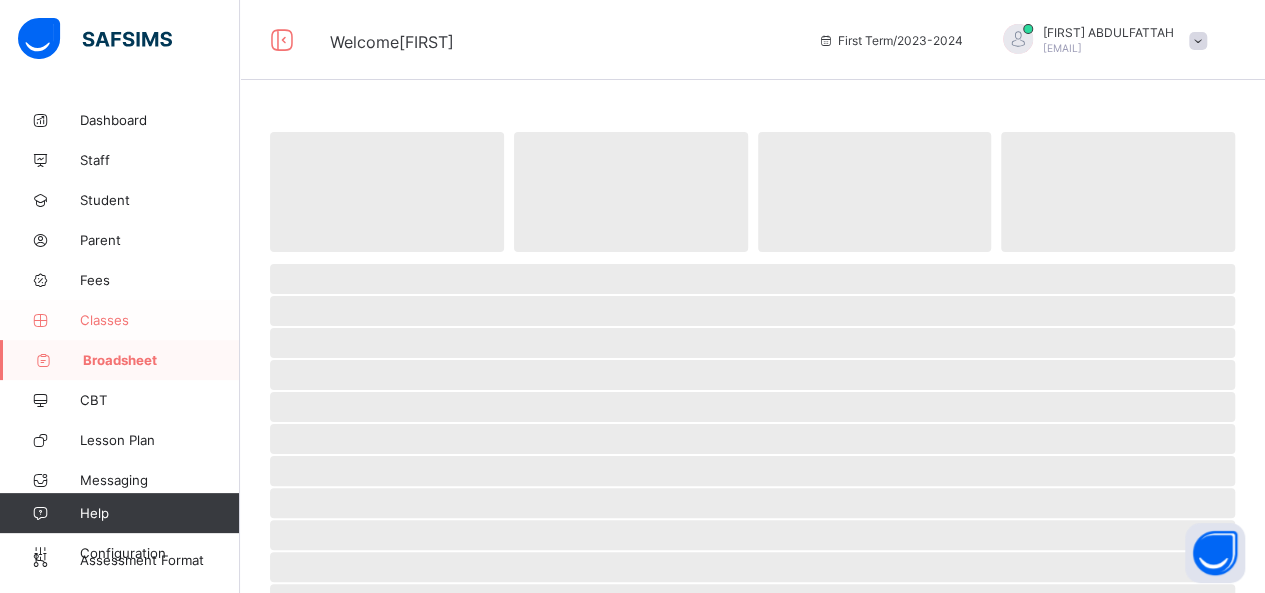 click on "Classes" at bounding box center [160, 320] 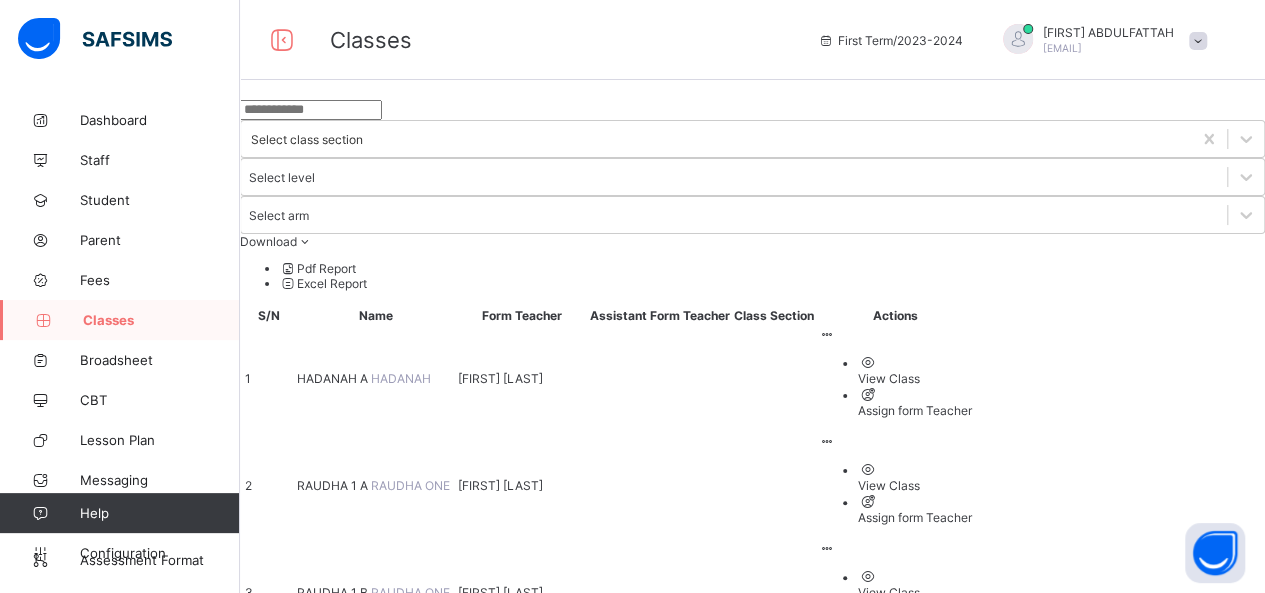 click on "[CODE] [CODE] [CODE]" at bounding box center (375, 1020) 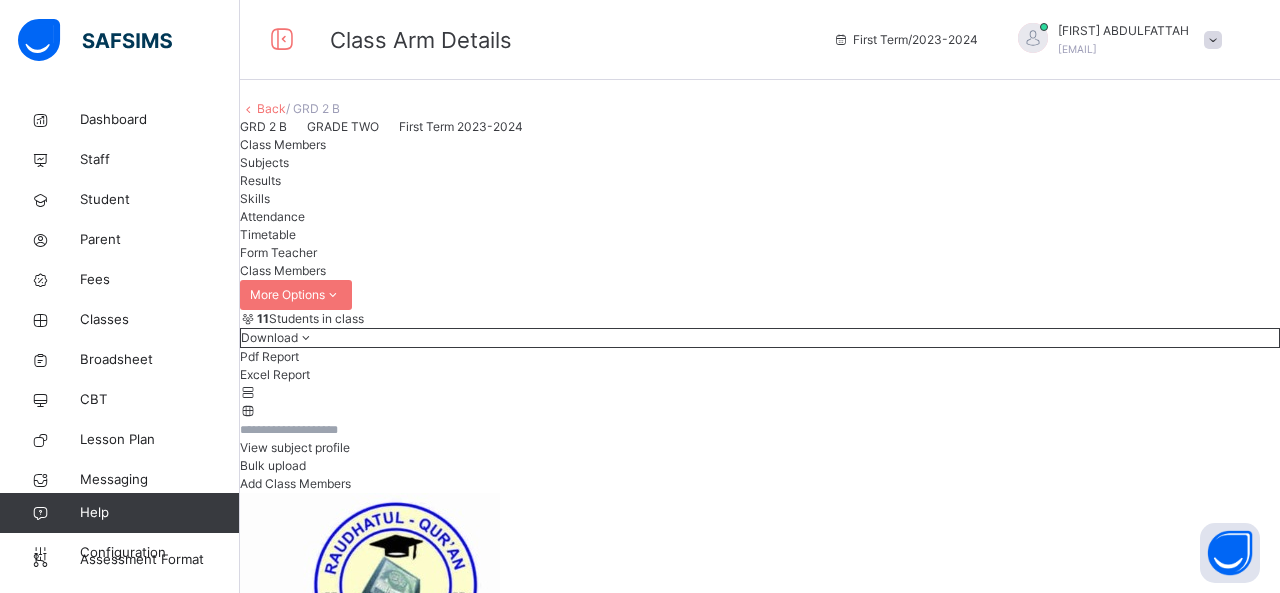 click on "Back" at bounding box center (271, 108) 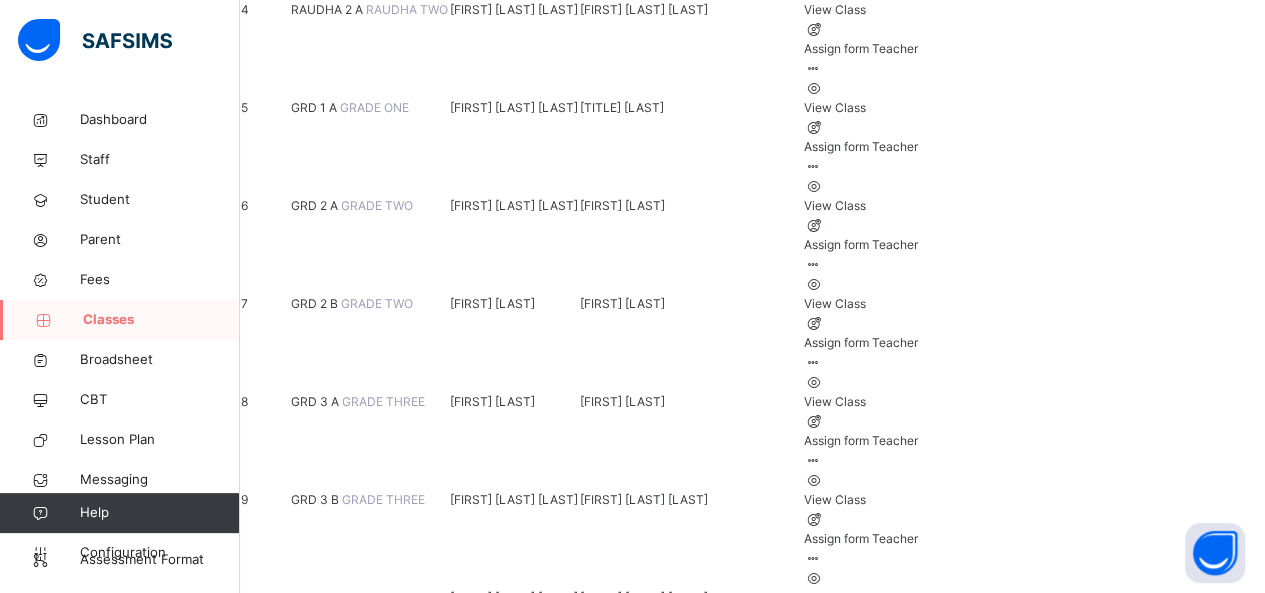 scroll, scrollTop: 664, scrollLeft: 0, axis: vertical 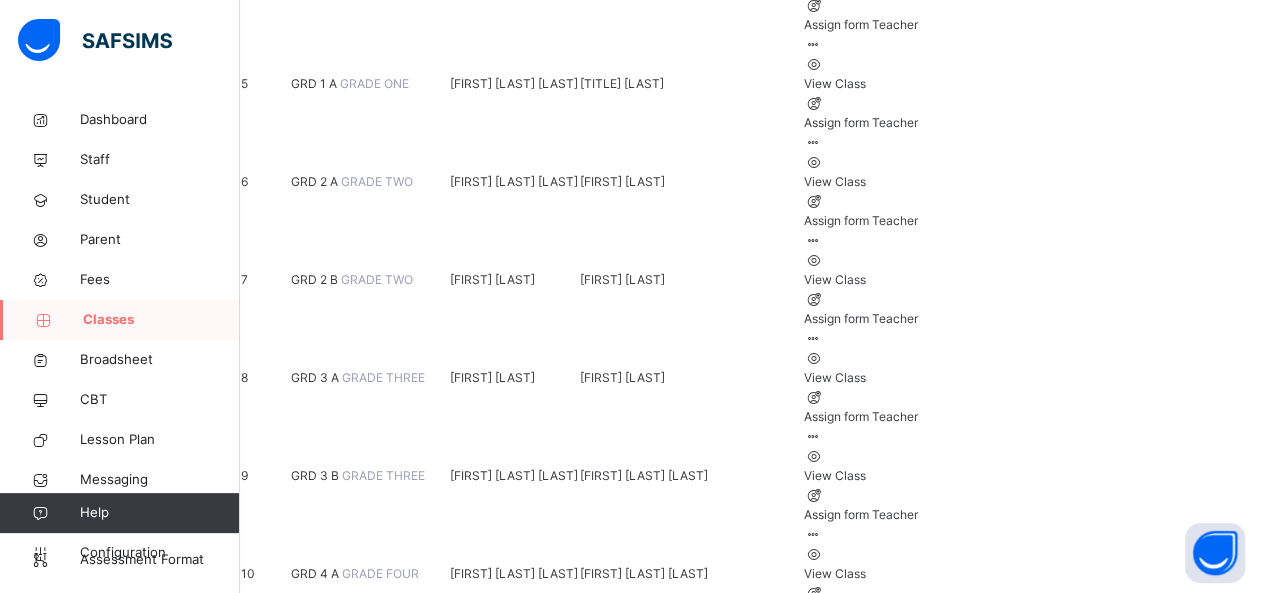 click on "GRD 5   A" at bounding box center [316, 769] 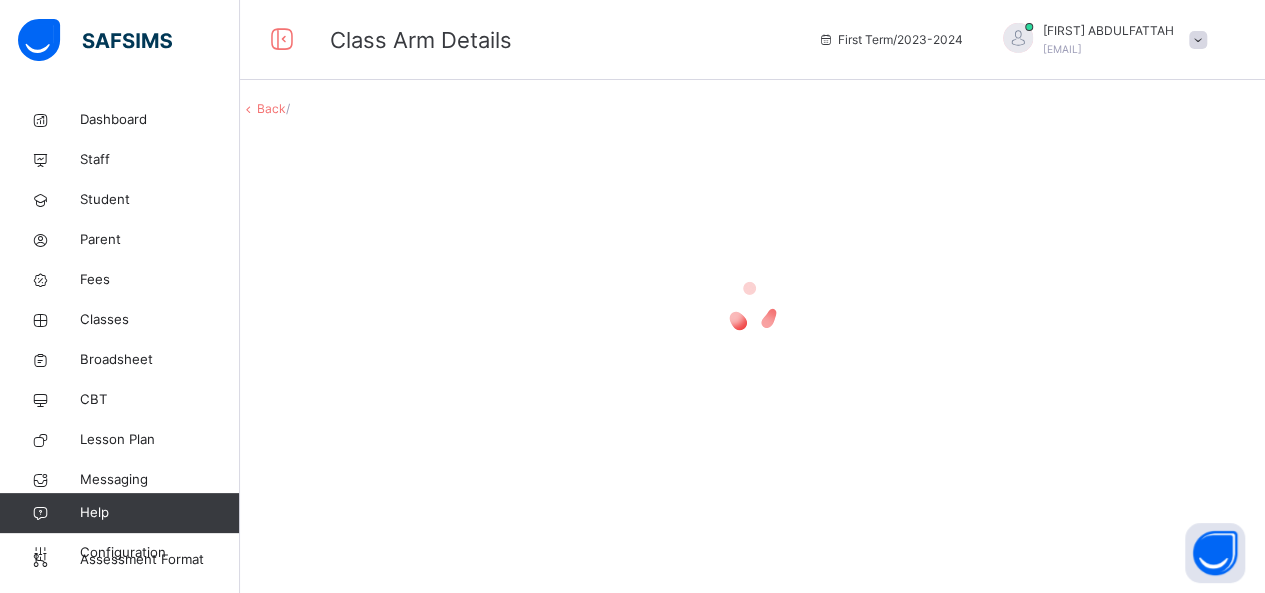 scroll, scrollTop: 0, scrollLeft: 0, axis: both 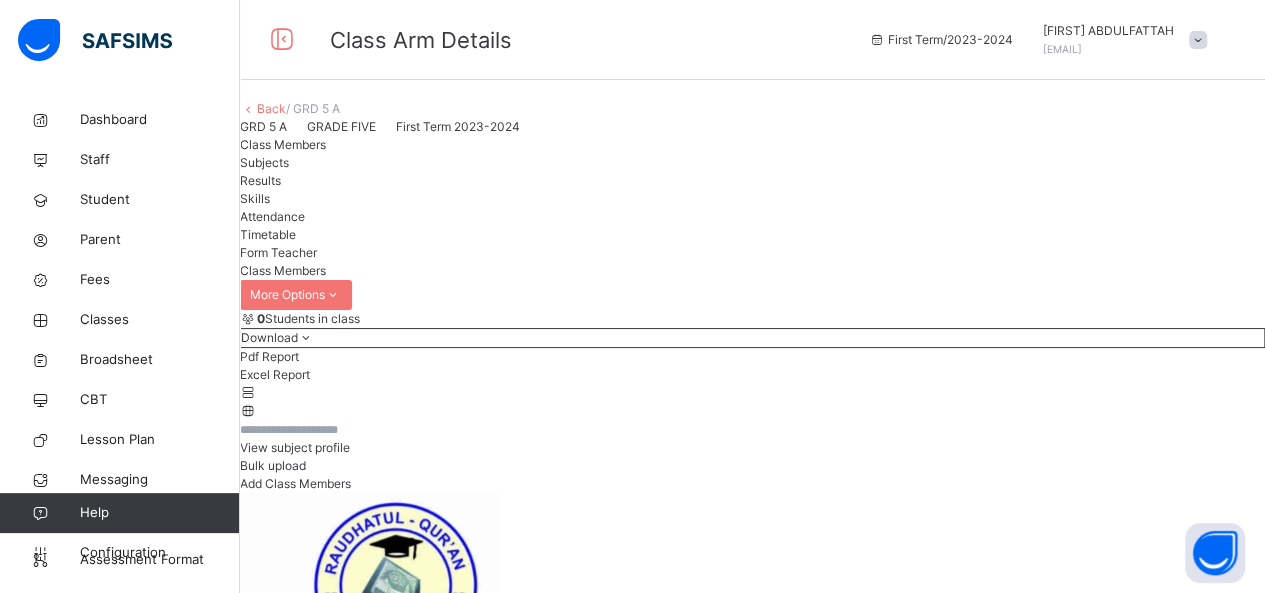 click on "Subjects" at bounding box center (264, 162) 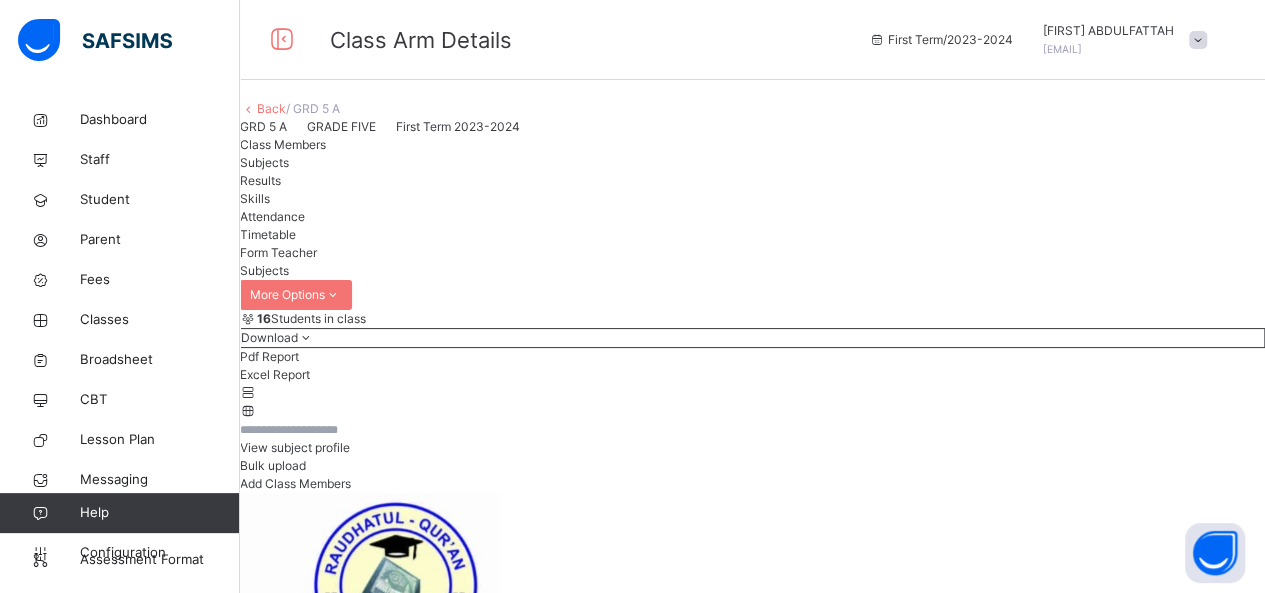 scroll, scrollTop: 518, scrollLeft: 0, axis: vertical 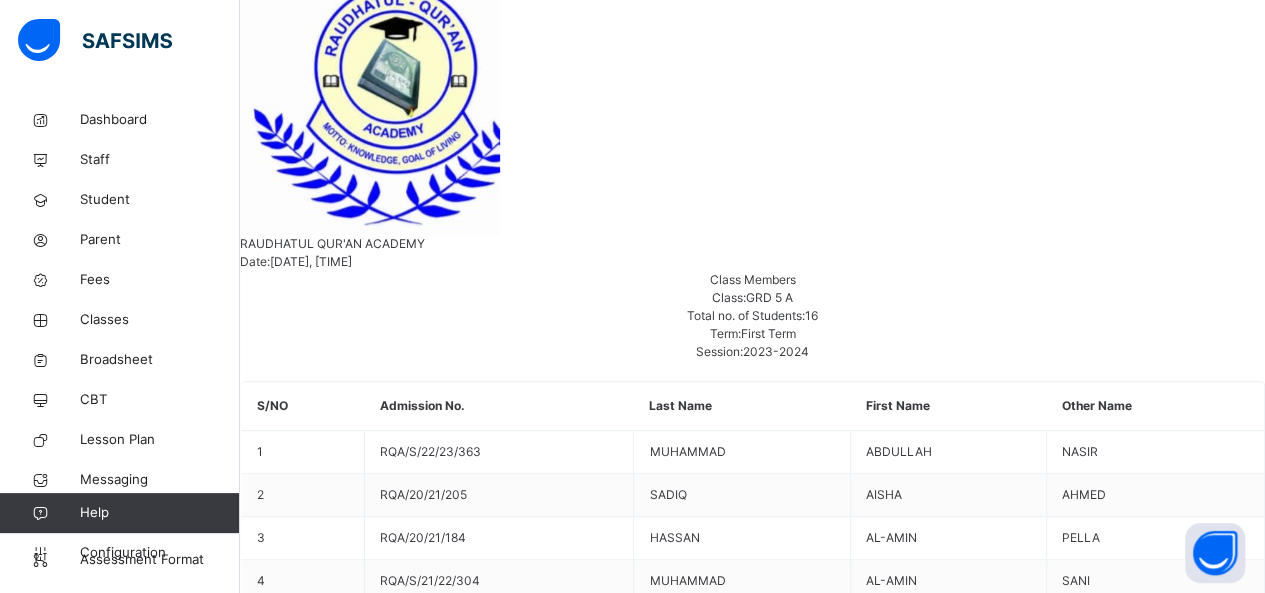 click on "QUANTITATIVE REASONING" at bounding box center [483, 4230] 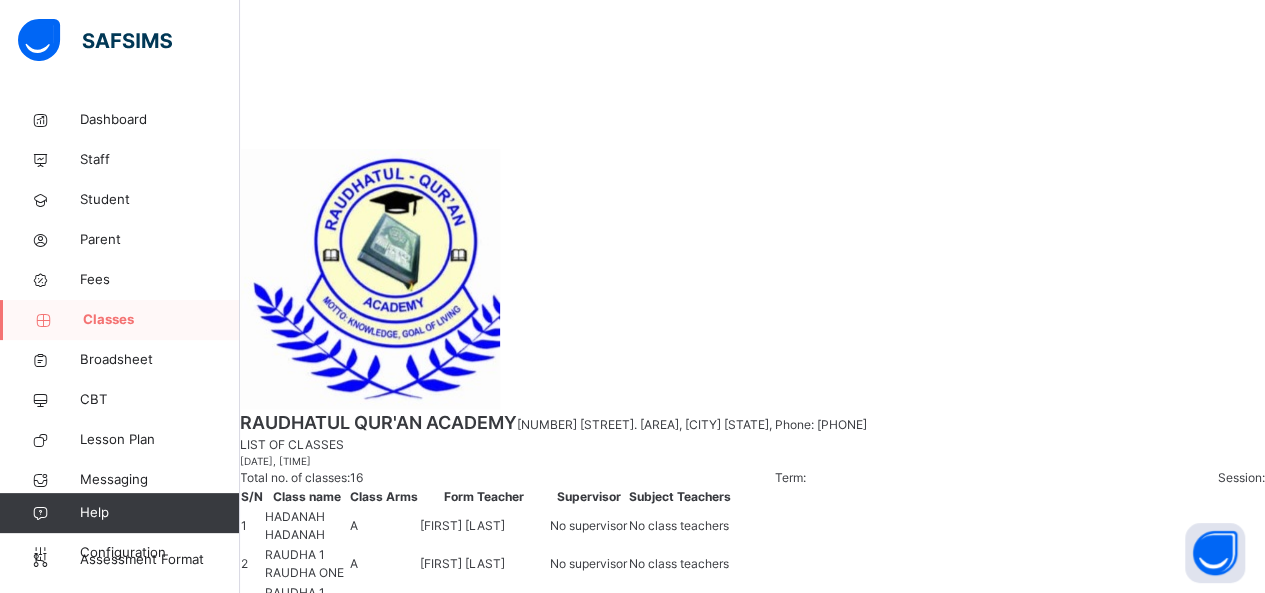 scroll, scrollTop: 0, scrollLeft: 0, axis: both 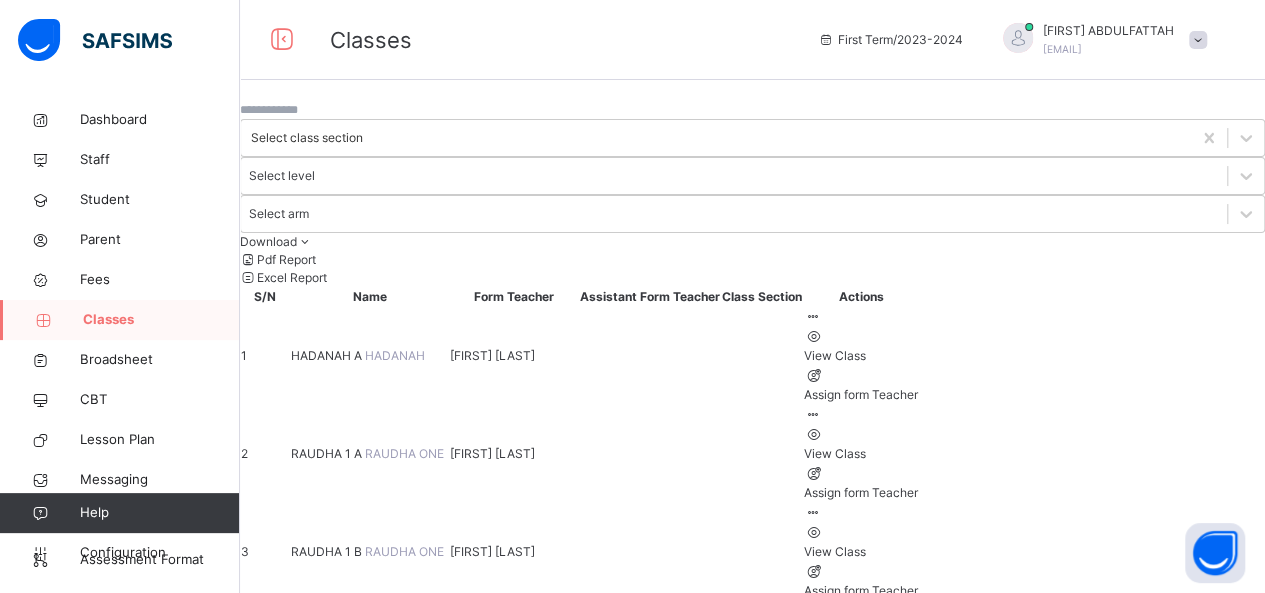 click on "Classes" at bounding box center (161, 320) 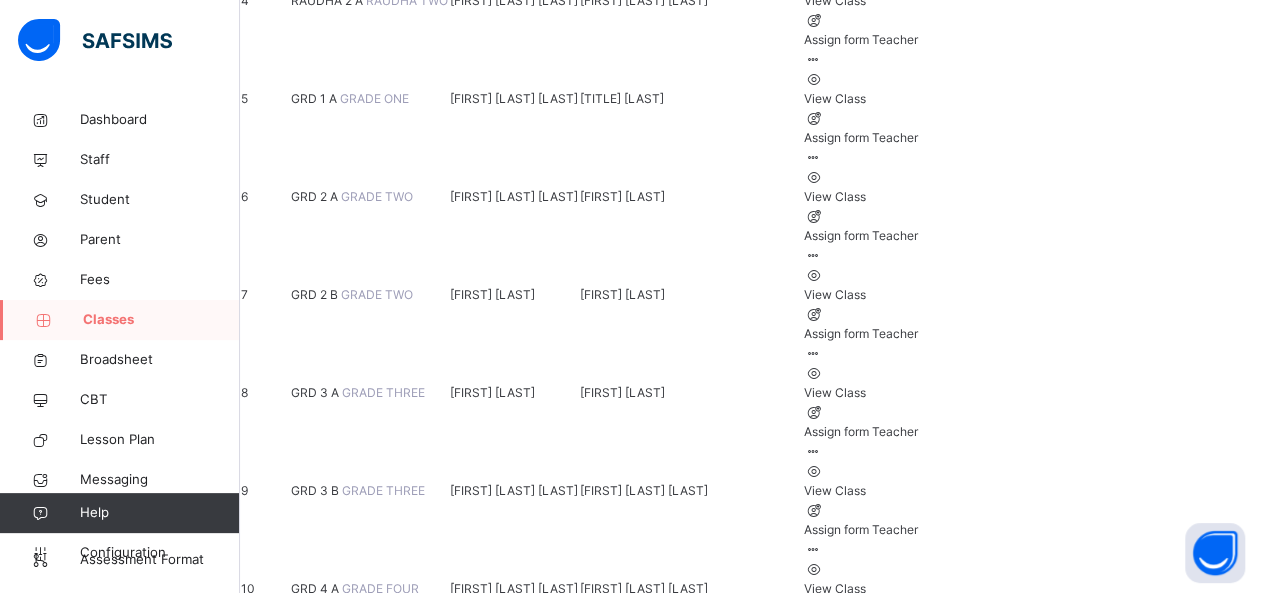 scroll, scrollTop: 664, scrollLeft: 0, axis: vertical 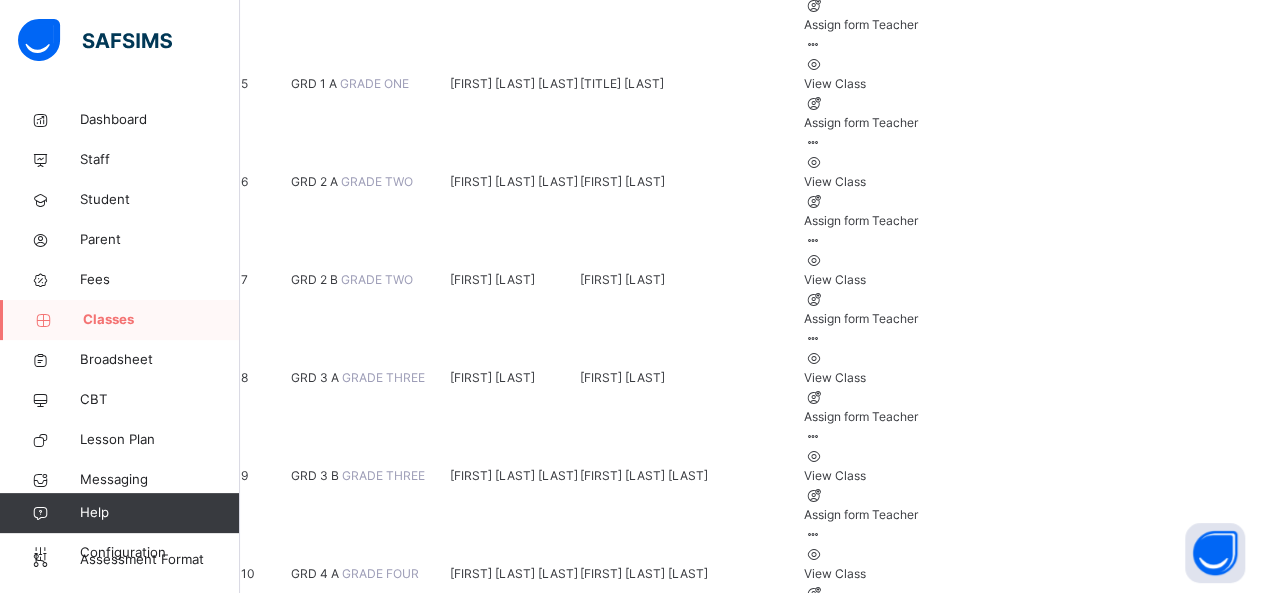 click on "[CLASS]  [SECTION]" at bounding box center (314, 867) 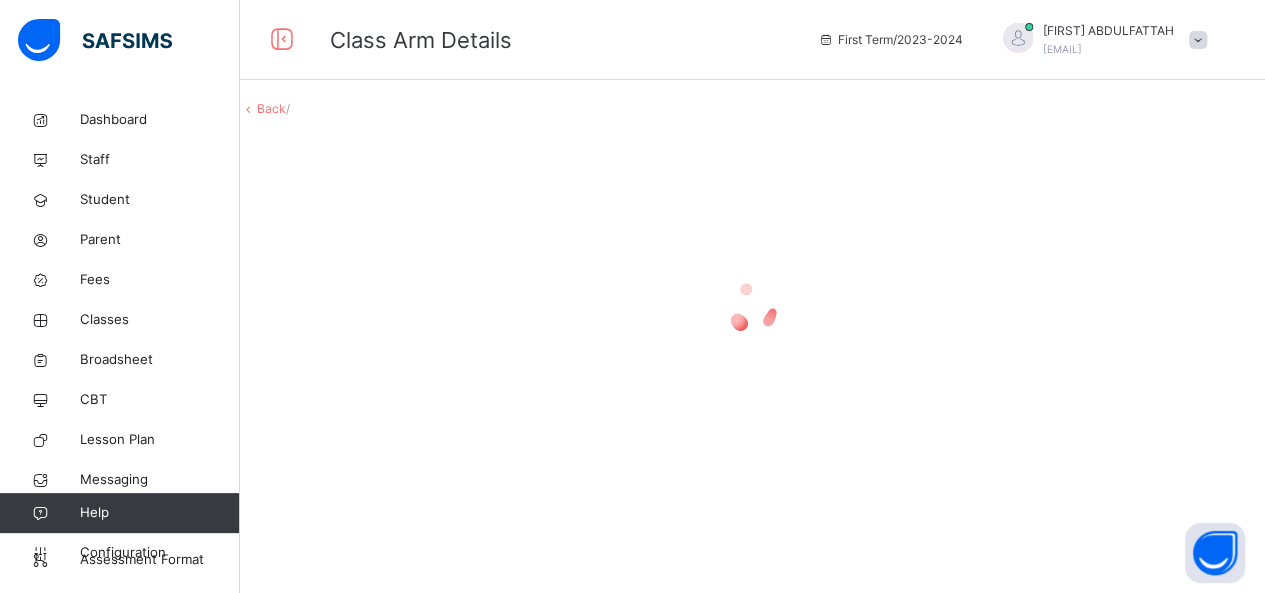 click at bounding box center (752, 308) 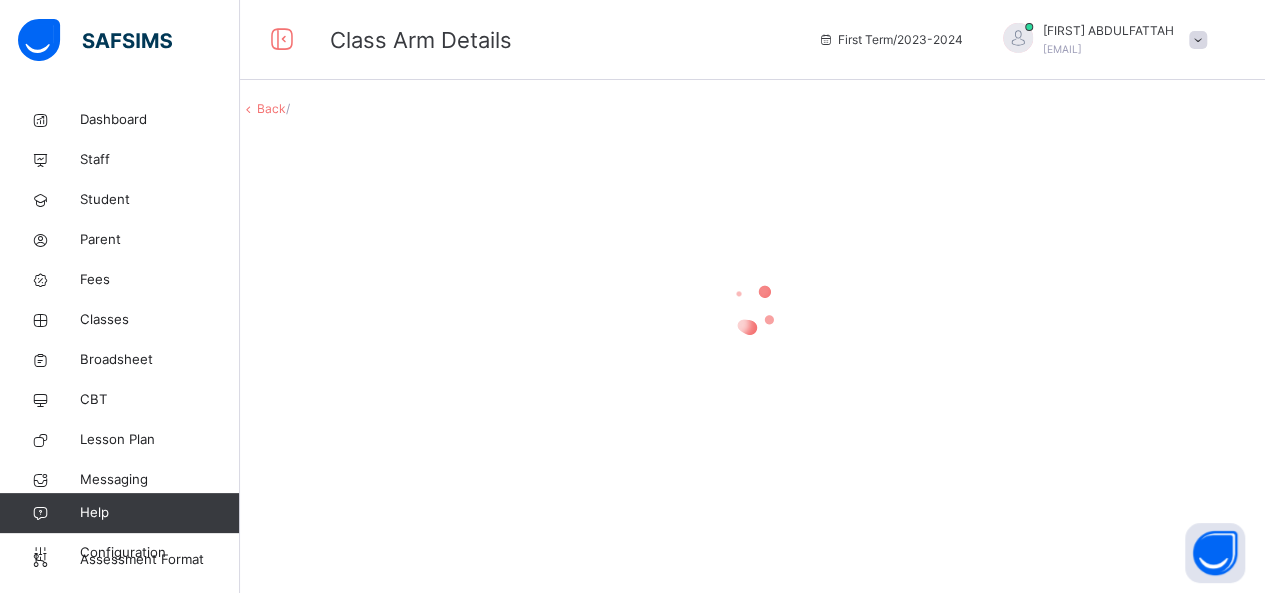 scroll, scrollTop: 0, scrollLeft: 0, axis: both 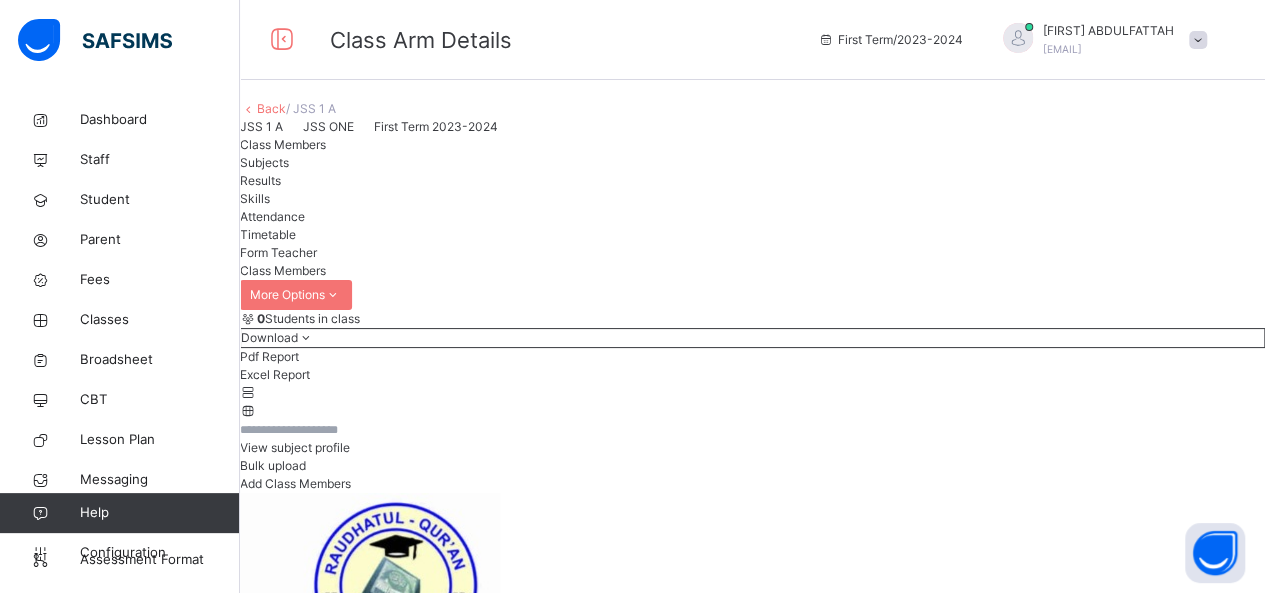 click on "[NUMBER] Students in class Download Pdf Report Excel Report View subject profile Bulk upload Add Class Members RAUDHATUL QUR'AN ACADEMY Date: [DATE], [TIME] Class Members Class:  [CLASS]  [SECTION] Total no. of Students:  [NUMBER] Term:  First Term Session:  [SESSION] S/NO Admission No. Last Name First Name Other Name 1 [ADMISSION_NO] [LAST] [FIRST] [LAST] 2 [ADMISSION_NO] [LAST] [FIRST] 3 [ADMISSION_NO] [LAST] [FIRST] [LAST] 4 [ADMISSION_NO] [FIRST] [LAST] [LAST] 5 [ADMISSION_NO] [LAST] [FIRST] [LAST] 6 [ADMISSION_NO] [LAST] [FIRST] 7 [ADMISSION_NO] [LAST] [FIRST] [LAST] Students Actions [FIRST] [LAST] [LAST] [ADMISSION_NO] View Profile Remove from Class Transfer Student [FIRST]  [LAST] [ADMISSION_NO] View Profile Remove from Class Transfer Student [FIRST] [LAST] [LAST] [ADMISSION_NO] View Profile Remove from Class Transfer Student [LAST] [LAST] [FIRST] [ADMISSION_NO] View Profile Remove from Class Transfer Student [FIRST] [LAST] [LAST] [ADMISSION_NO] View Profile Remove from Class Transfer Student [LAST]  [FIRST]" at bounding box center [752, 1387] 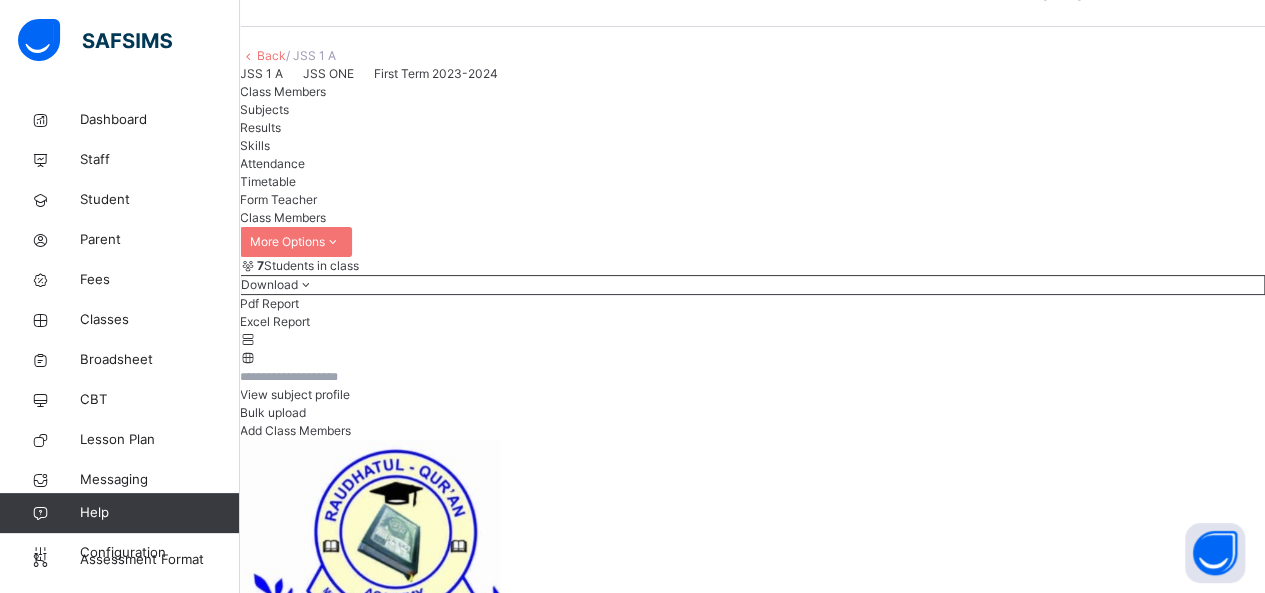 scroll, scrollTop: 0, scrollLeft: 0, axis: both 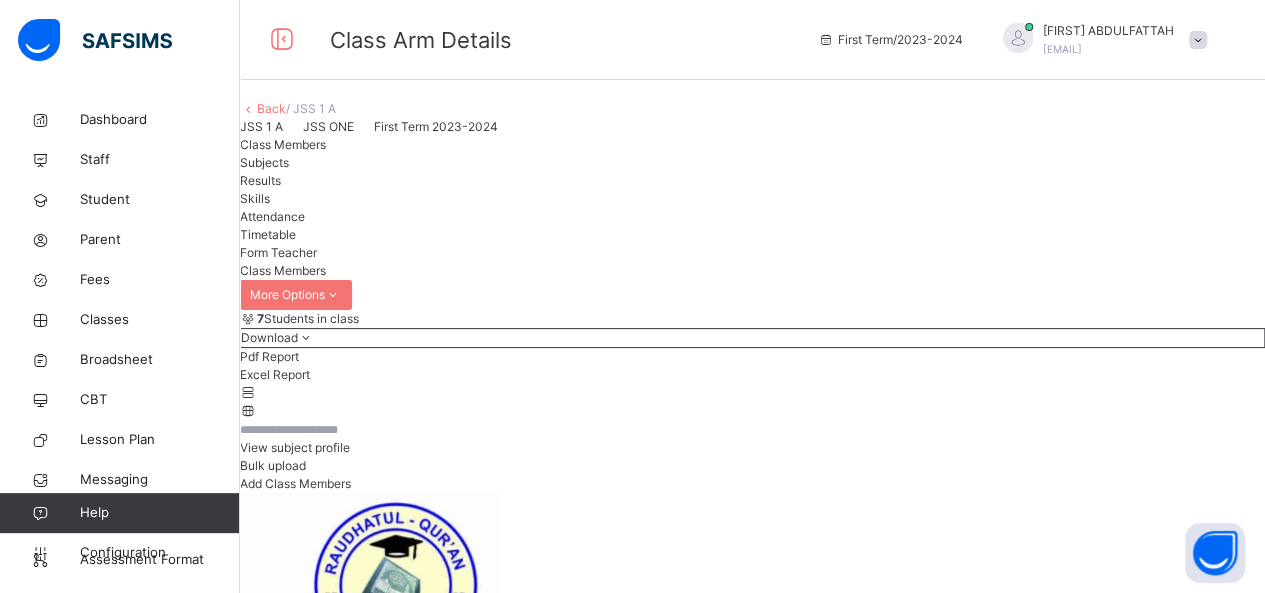 click on "Subjects" at bounding box center (264, 162) 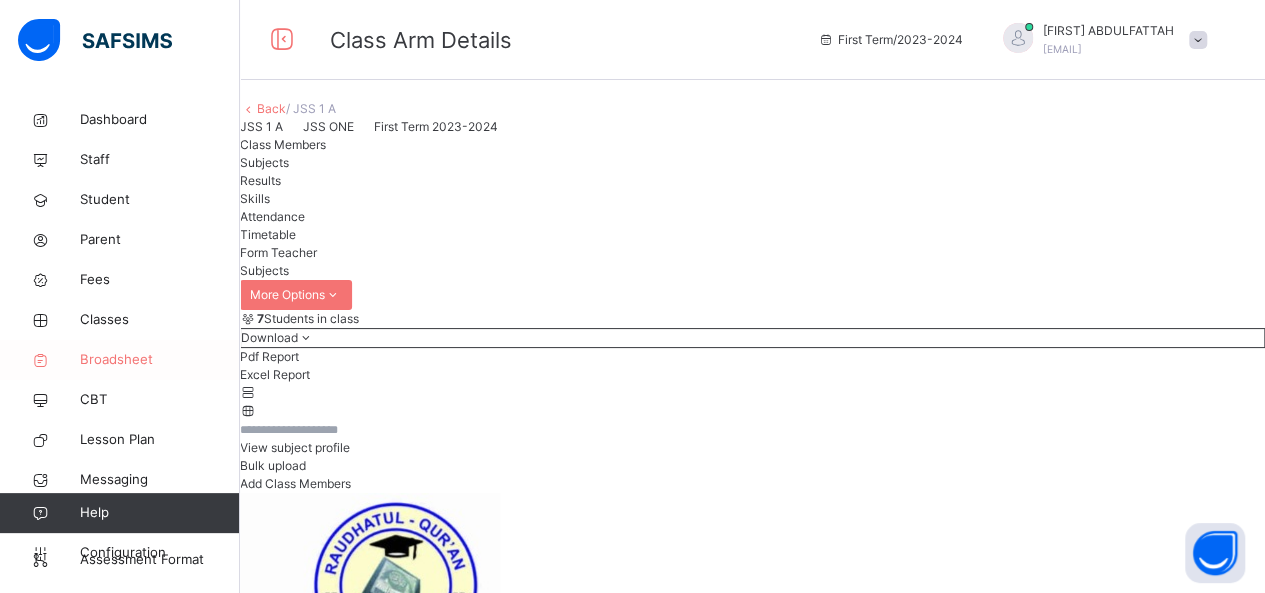 click on "Broadsheet" at bounding box center (160, 360) 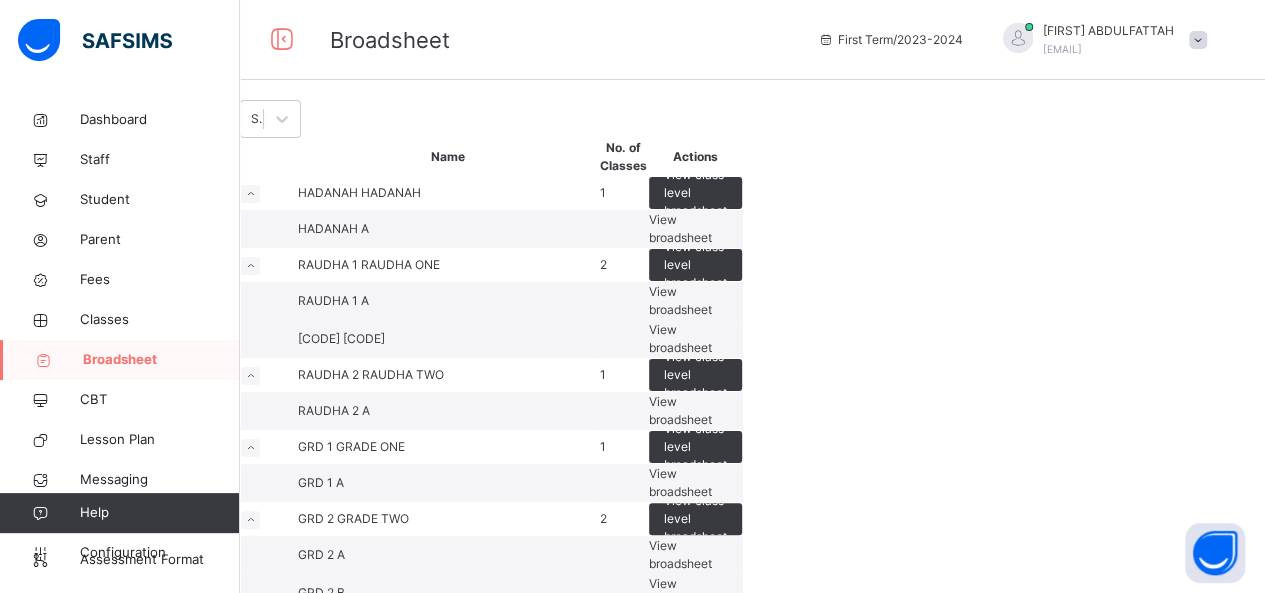scroll, scrollTop: 518, scrollLeft: 0, axis: vertical 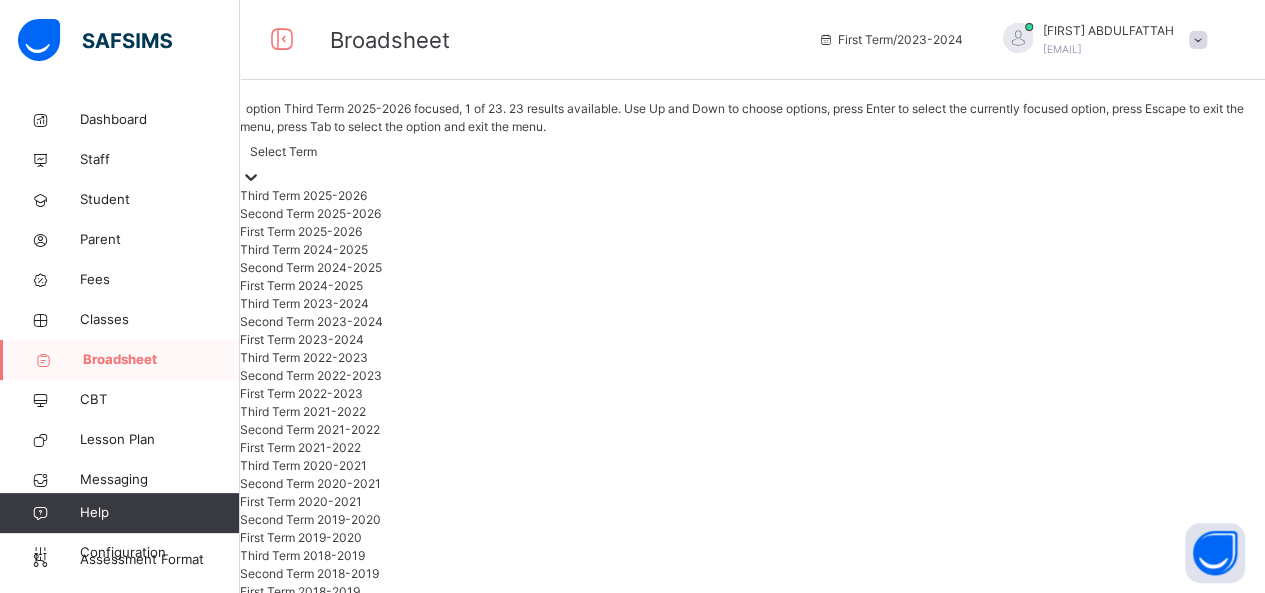 click on "Select Term" at bounding box center [283, 152] 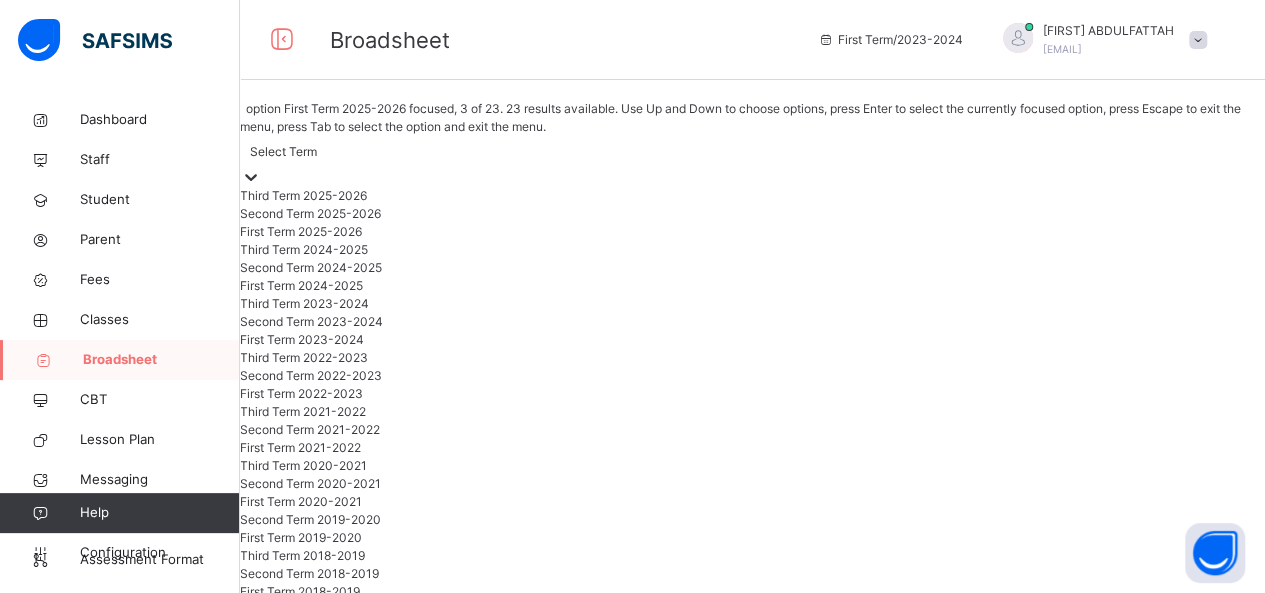 click on "First Term 2025-2026" at bounding box center [752, 232] 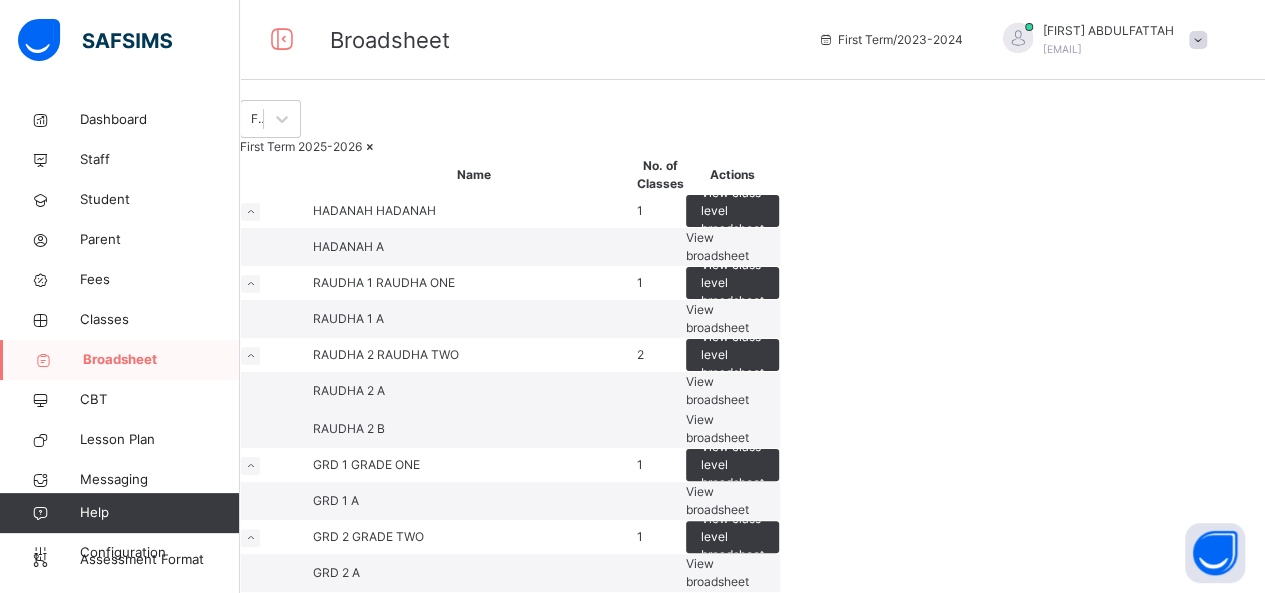 scroll, scrollTop: 518, scrollLeft: 0, axis: vertical 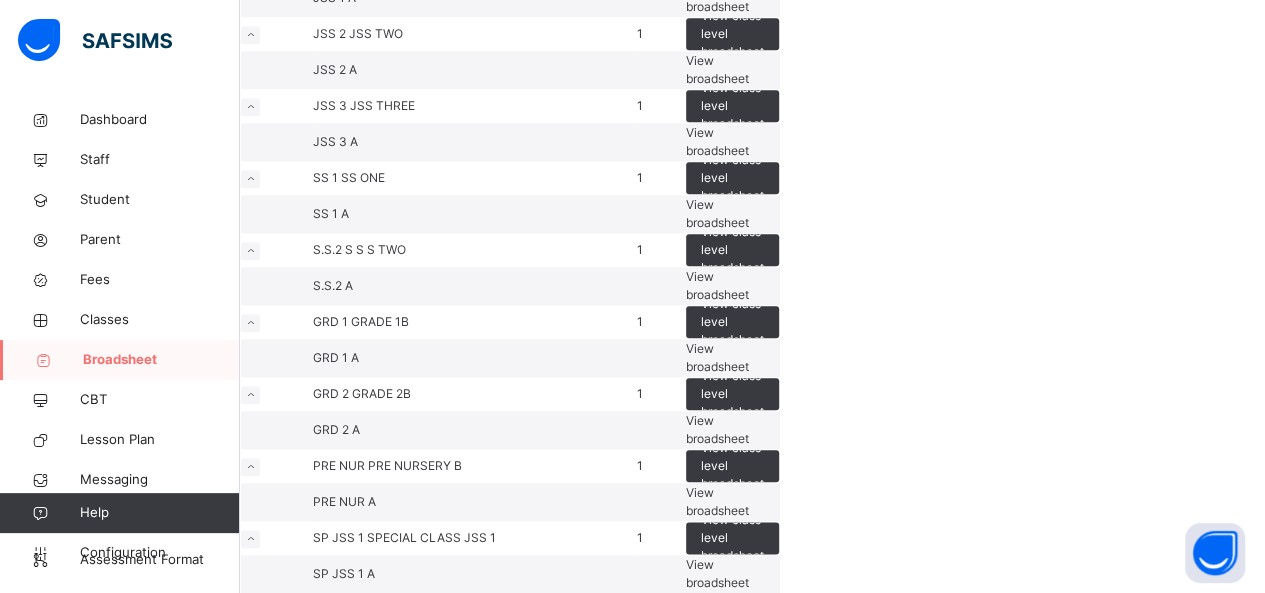 click on "View broadsheet" at bounding box center (717, -75) 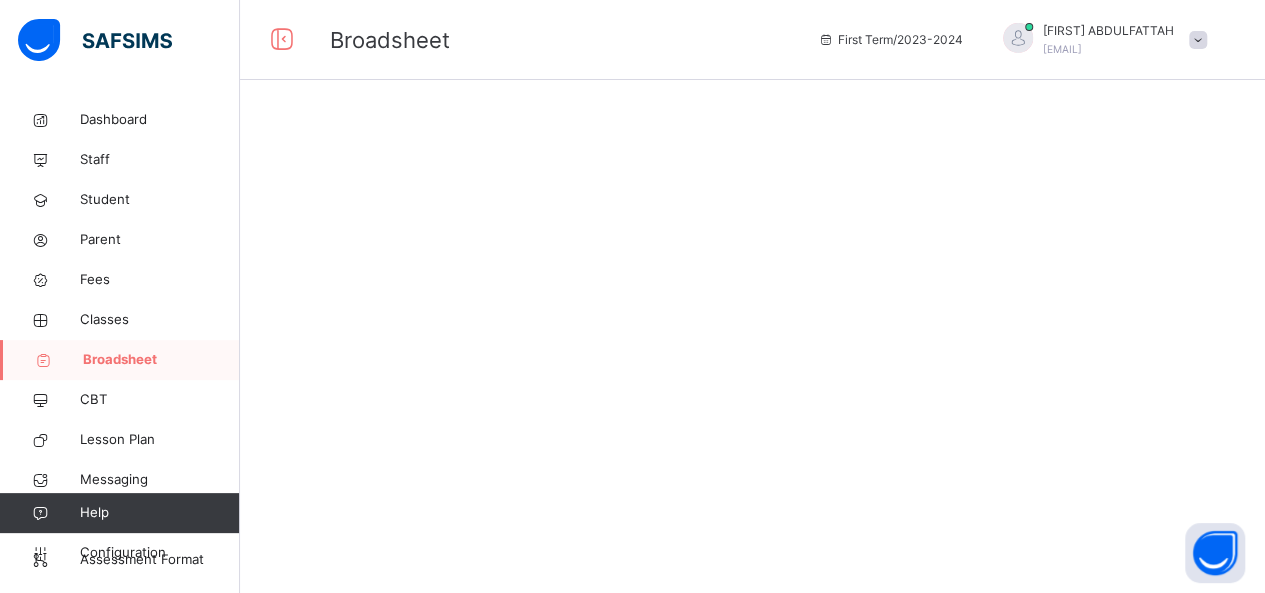 scroll, scrollTop: 0, scrollLeft: 0, axis: both 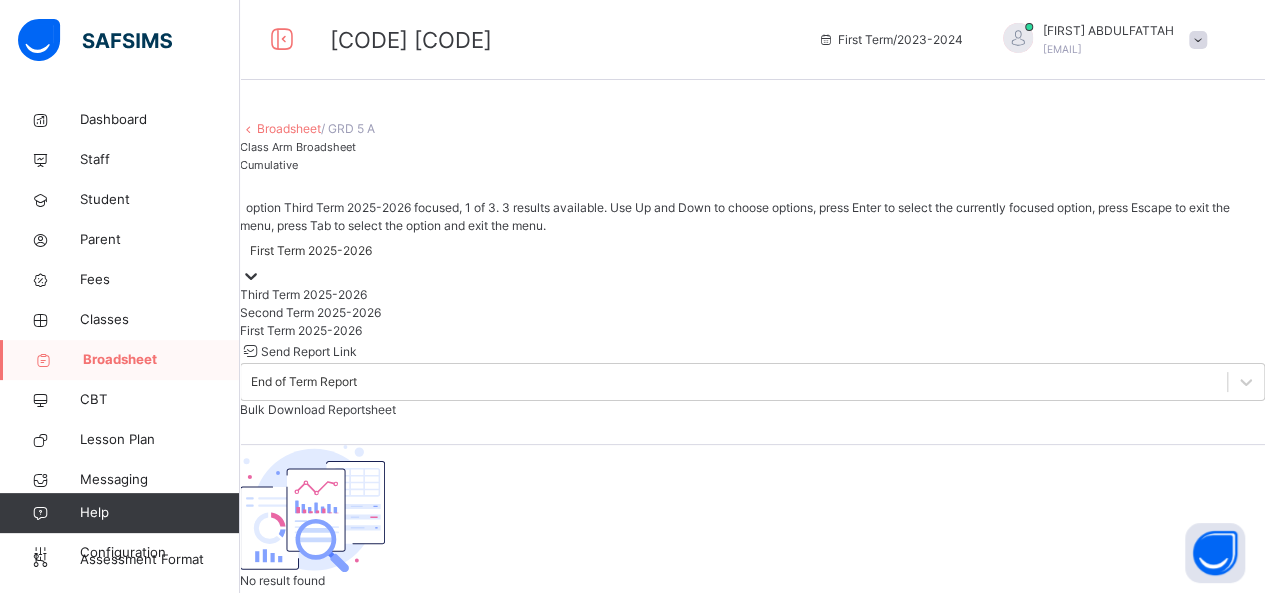 click on "First Term 2025-2026" at bounding box center [311, 251] 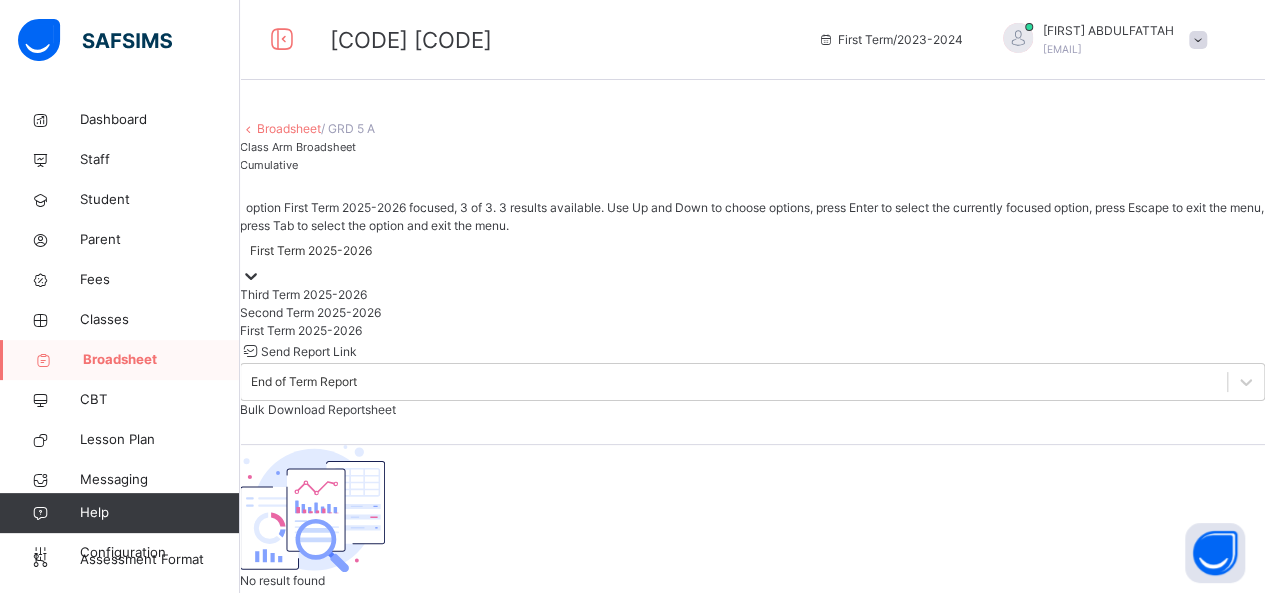 click on "First Term 2025-2026" at bounding box center [752, 331] 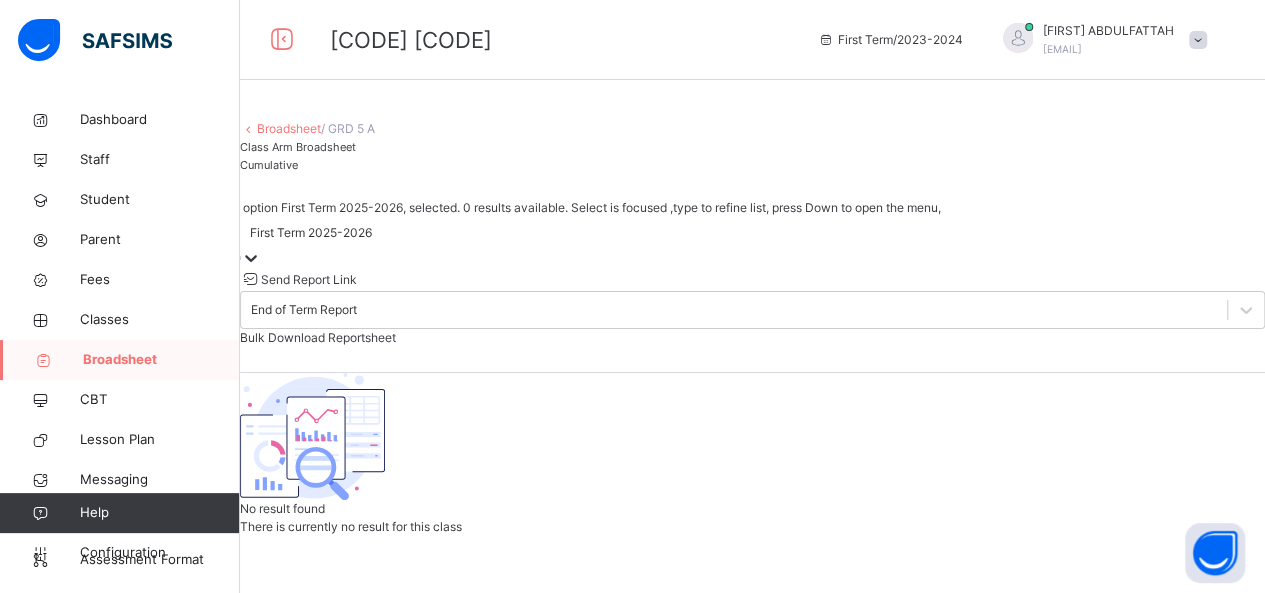 scroll, scrollTop: 194, scrollLeft: 0, axis: vertical 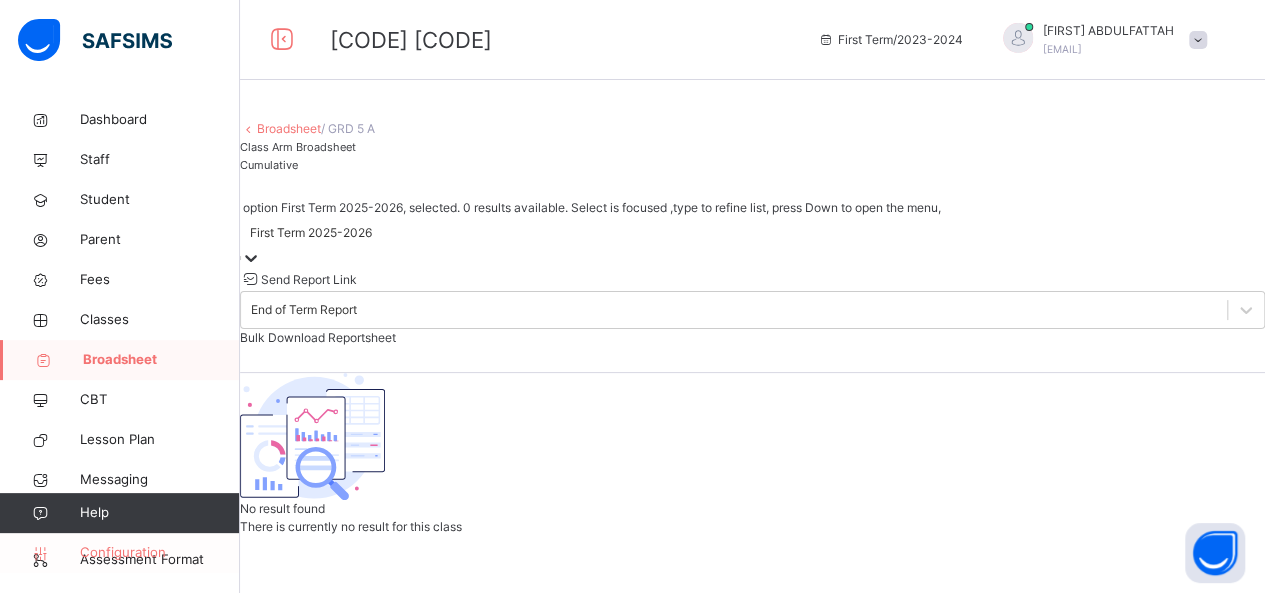 click on "Configuration" at bounding box center (119, 553) 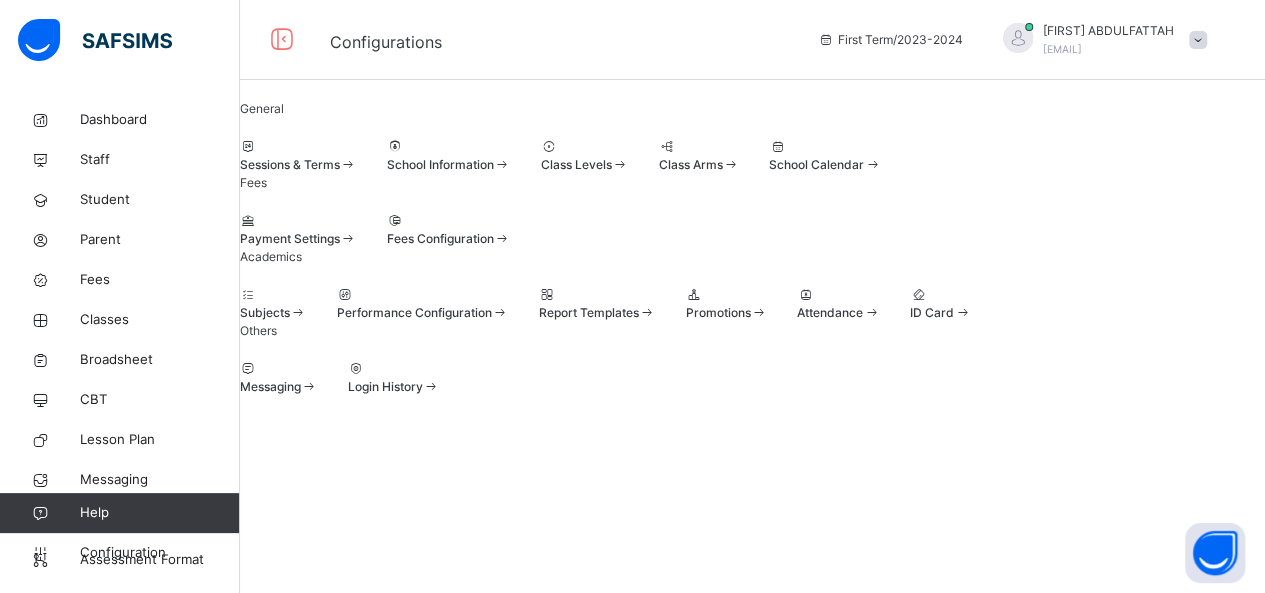 click on "Sessions & Terms" at bounding box center [298, 165] 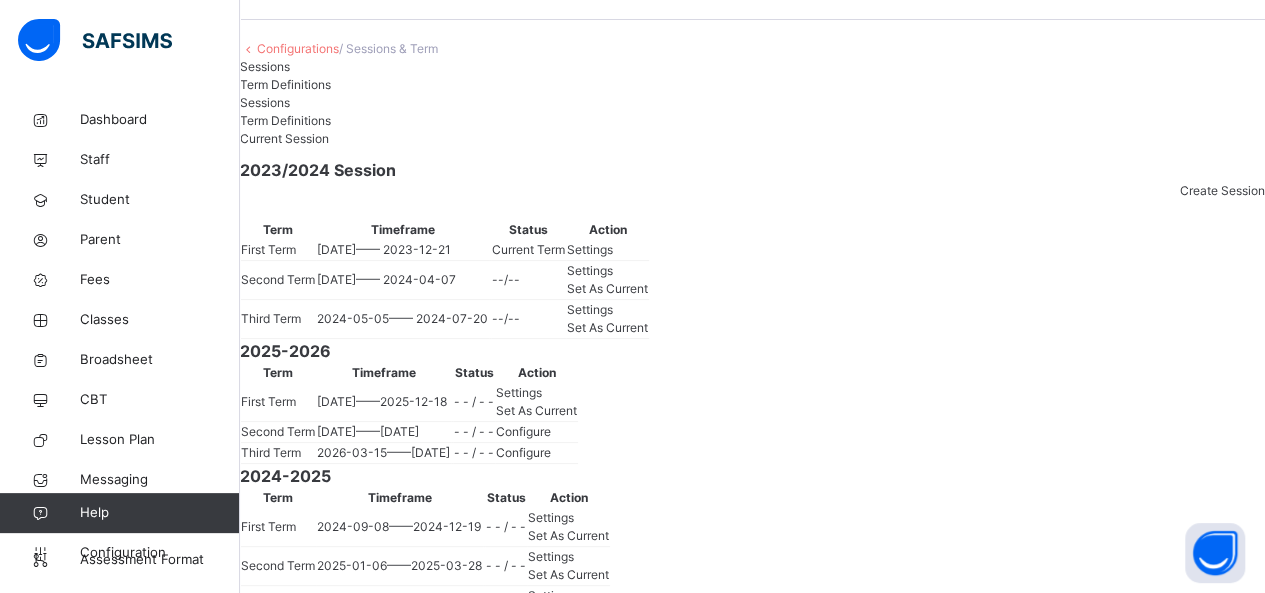 scroll, scrollTop: 194, scrollLeft: 0, axis: vertical 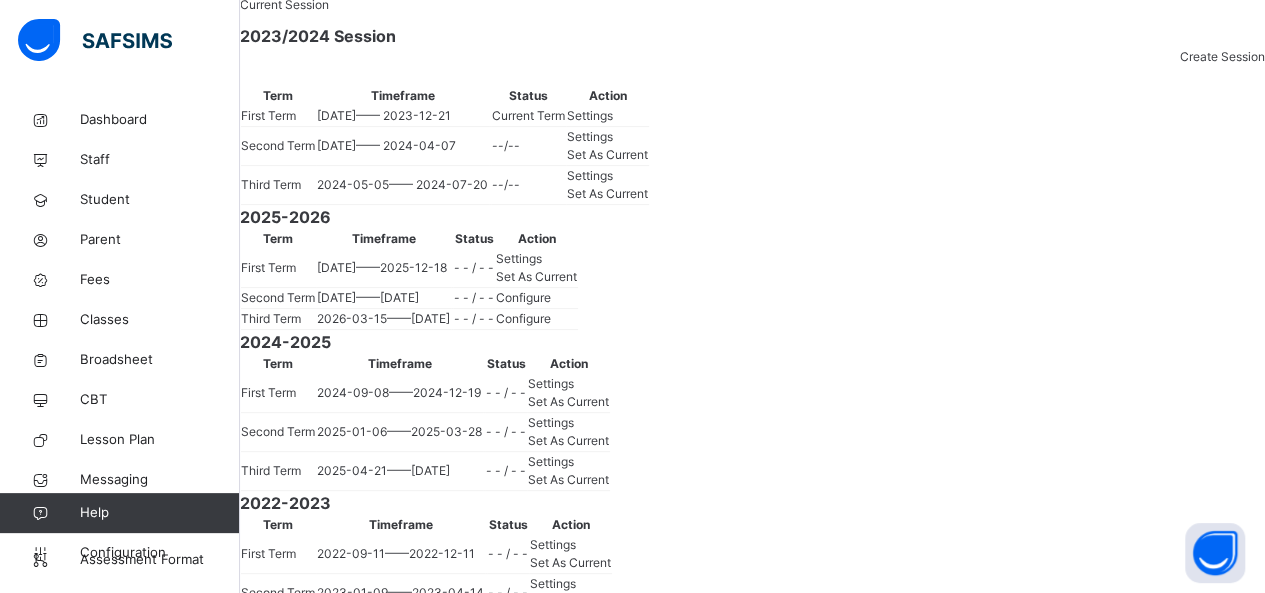 click on "Settings" at bounding box center [590, 115] 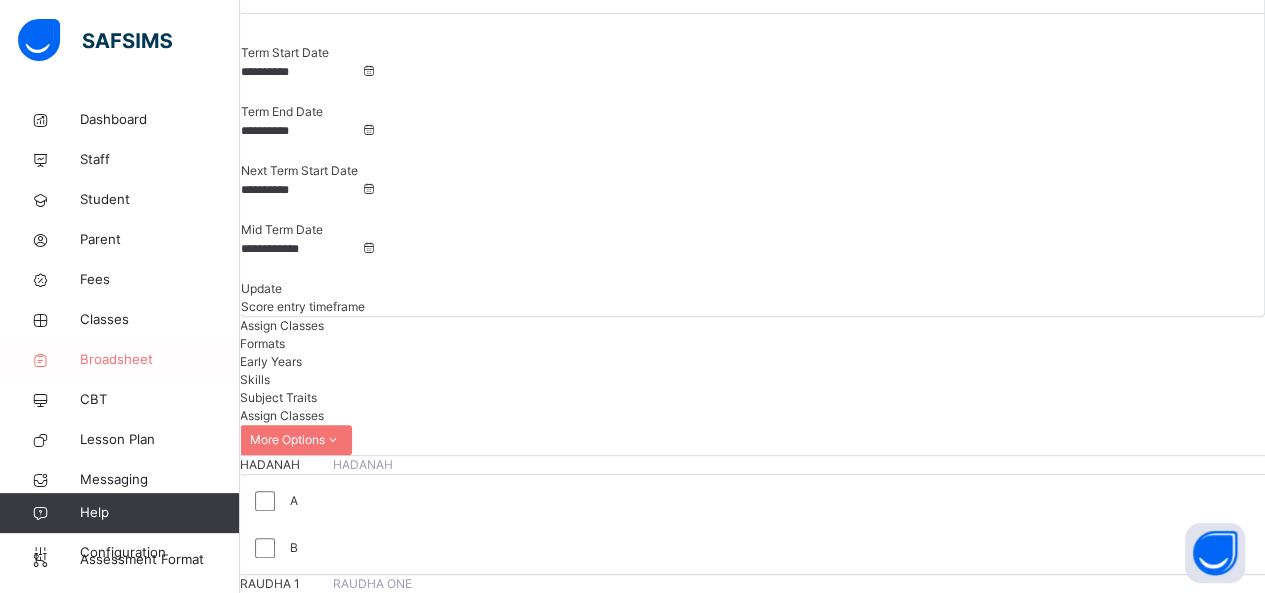 click on "Broadsheet" at bounding box center (160, 360) 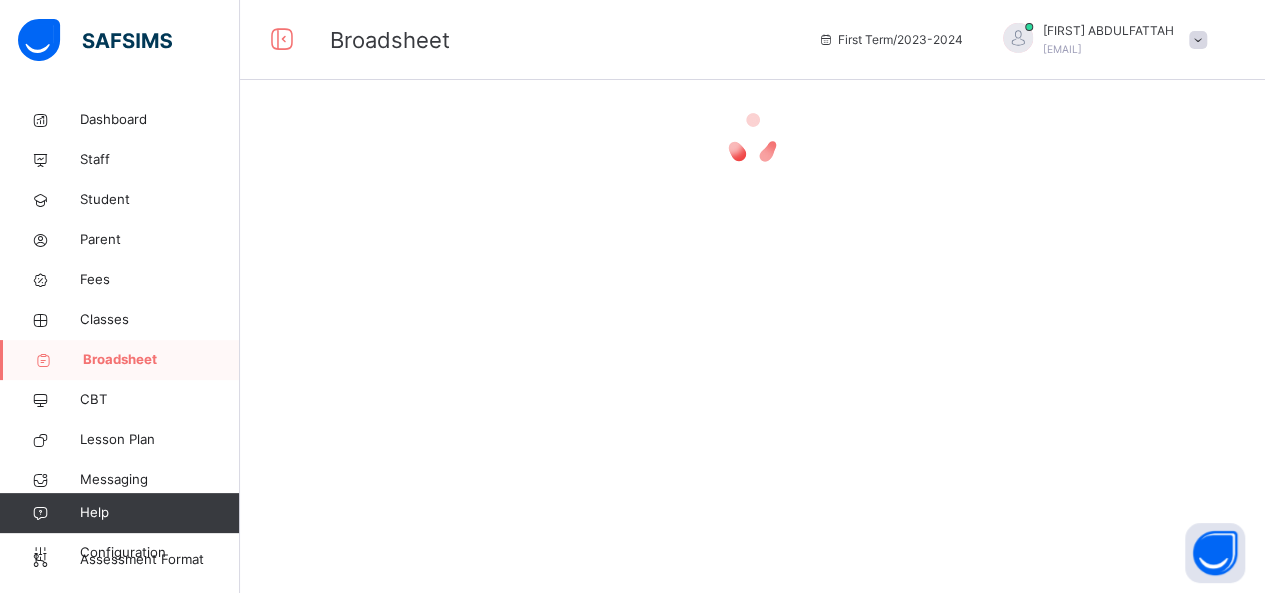 scroll, scrollTop: 0, scrollLeft: 0, axis: both 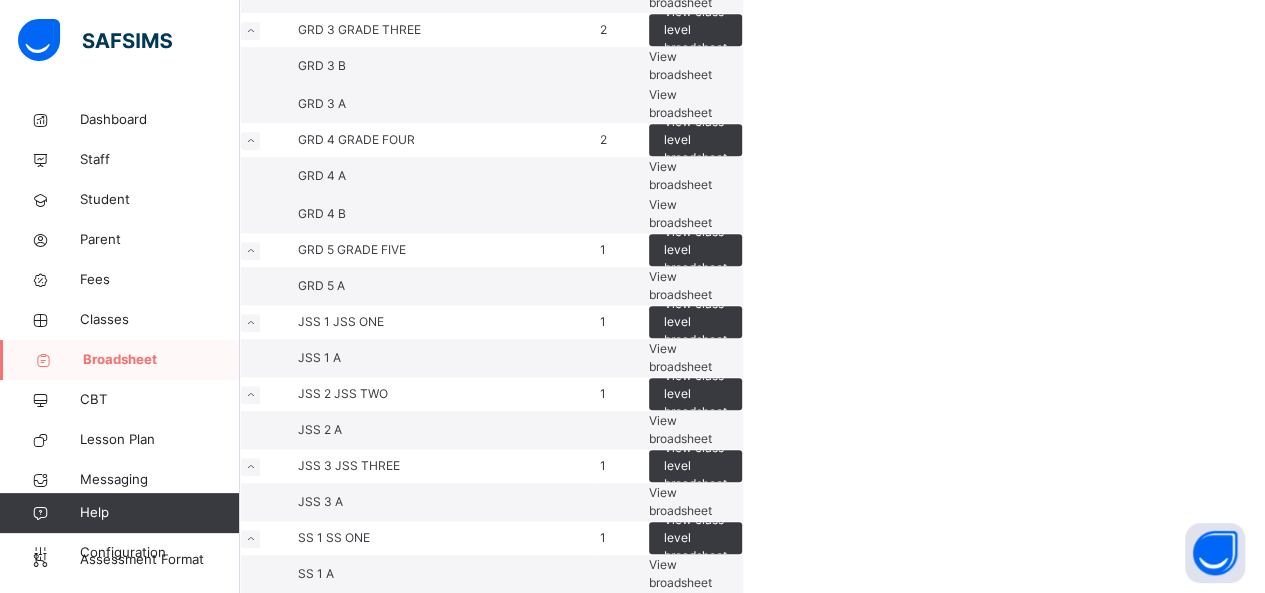 click on "View broadsheet" at bounding box center (680, 285) 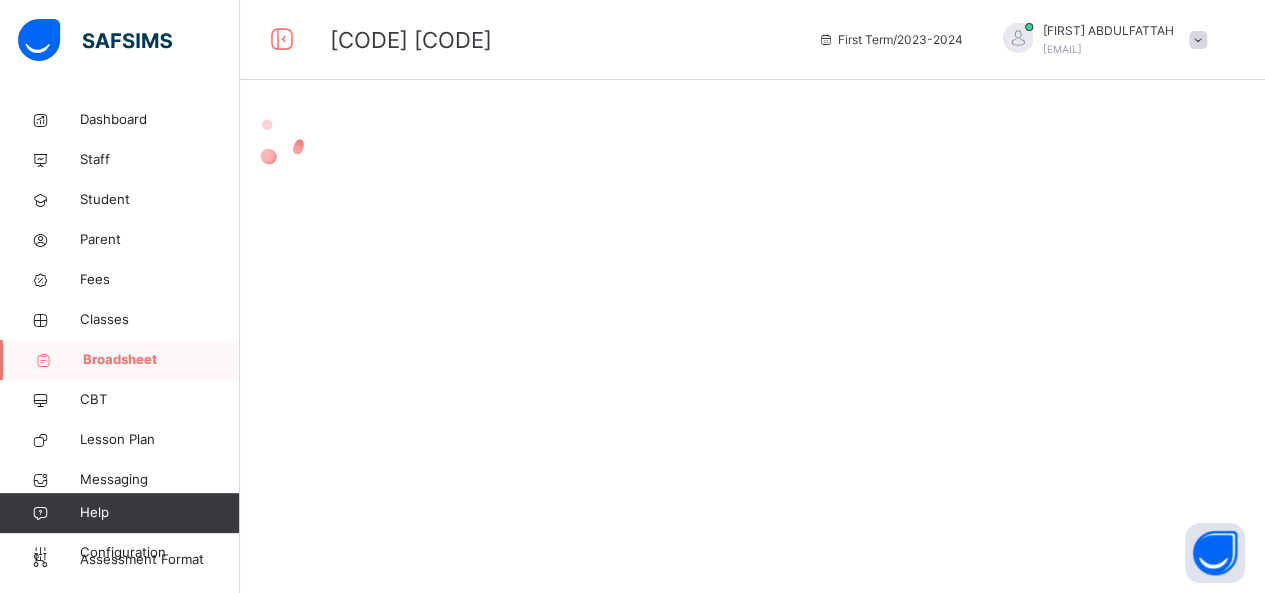scroll, scrollTop: 0, scrollLeft: 0, axis: both 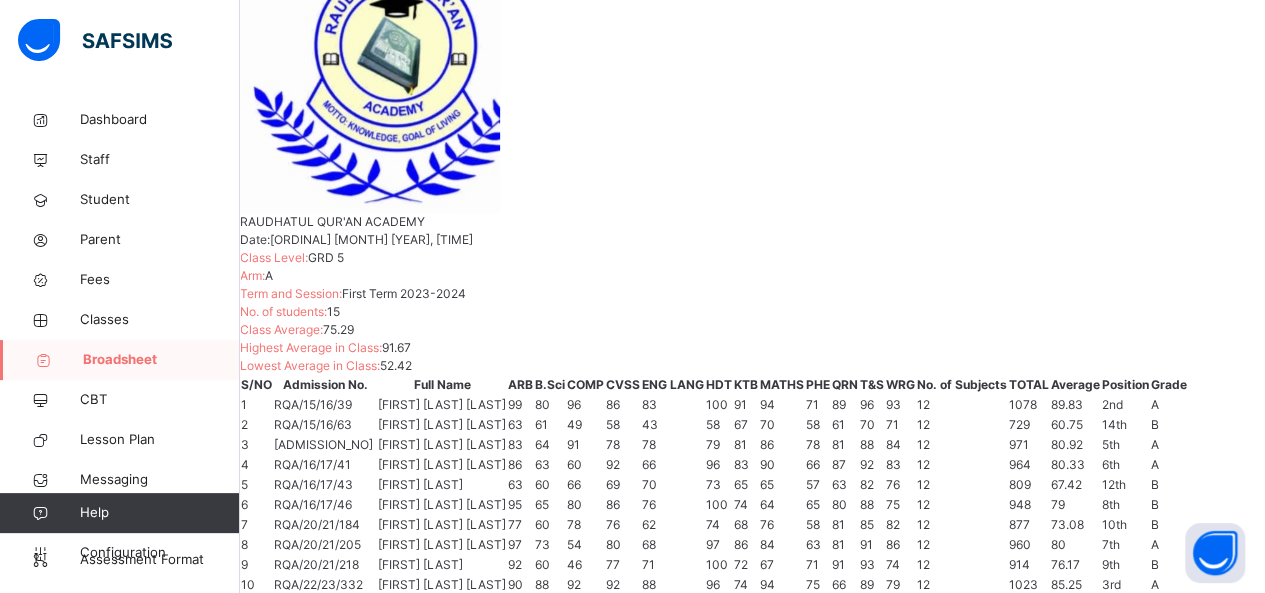 click on "[BROADSHEET] / [CODE] [CLASS] [ARM] [TERM] [SESSION] [REPORT] [TERM] [REPORT] [BULK] [REPORTSHEET] [APPROVAL] [HISTORY] [RECALL] [RESULTS] [DOWNLOAD] [BROADSHEET] [PDF] [EXCEL] [SHEET] [ACADEMY] [DATE]: [DATE], [TIME]  [CLASS] [LEVEL]:  [CLASS]  [ARM]:  [ARM]  [TERM] [AND] [SESSION]:  [TERM] [SESSION]  [NO]. [OF] [STUDENTS]:  [NUMBER]  [CLASS] [AVERAGE]:  [PERCENTAGE]  [HIGHEST] [AVERAGE] [IN] [CLASS]:  [PERCENTAGE] [LOWEST] [AVERAGE] [IN] [CLASS]:  [PERCENTAGE] [S]/[NO] [ADMISSION] [NO]. [FULL] [NAME] [ARB] [B.SCI] [COMP] [CVSS] [ENG] [LANG] [HDT] [KTB] [MATHS] [PHE] [QRN] [T]/[S] [WRG] [NO]. [OF] [SUBJECTS] [TOTAL] [AVERAGE] [POSITION] [GRADE] 1 [CODE] [FIRST] [LAST] [LAST]   [NUMBER]   [NUMBER]   [NUMBER]   [NUMBER]   [NUMBER]   [NUMBER]   [NUMBER]   [NUMBER]   [NUMBER]   [NUMBER]   [NUMBER]   [NUMBER] [NUMBER] [NUMBER] [PERCENTAGE] [ORDINAL] [GRADE] 2 [CODE] [FIRST] [LAST] [LAST]   [NUMBER]   [NUMBER]   [NUMBER]   [NUMBER]   [NUMBER]   [NUMBER]   [NUMBER]   [NUMBER]   [NUMBER]   [NUMBER]   [NUMBER]   [NUMBER] [NUMBER] [NUMBER] [PERCENTAGE] [ORDINAL] [GRADE] 3 [CODE] [FIRST] [LAST] [LAST]   [NUMBER]   [NUMBER]   [NUMBER]   [NUMBER]   [NUMBER]   [NUMBER]   [NUMBER]   [NUMBER]   [NUMBER]   [NUMBER]   [NUMBER]   [NUMBER] [NUMBER] [NUMBER] [PERCENTAGE] [ORDINAL] [GRADE] 4 [CODE] [FIRST] [LAST] [LAST]   [NUMBER]   [NUMBER]   [NUMBER]   [NUMBER]   [NUMBER]   [NUMBER]   [NUMBER]   [NUMBER]   [NUMBER]   [NUMBER]   [NUMBER]   [NUMBER] [NUMBER] [NUMBER] [PERCENTAGE]" at bounding box center [752, 662] 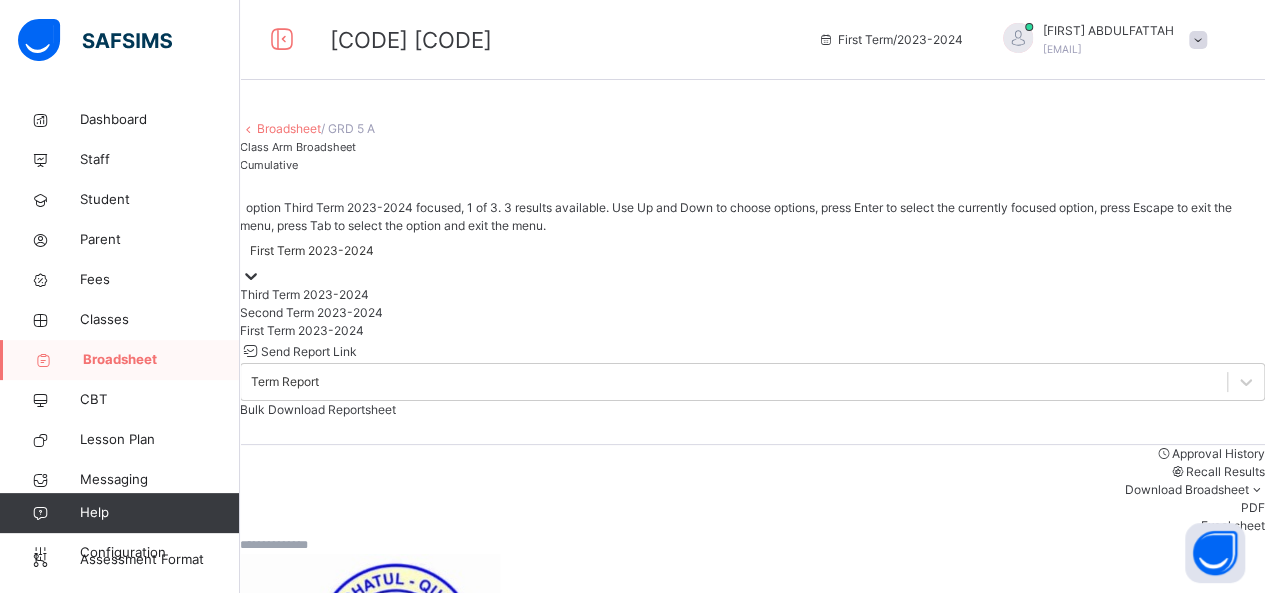 click on "First Term 2023-2024" at bounding box center [312, 251] 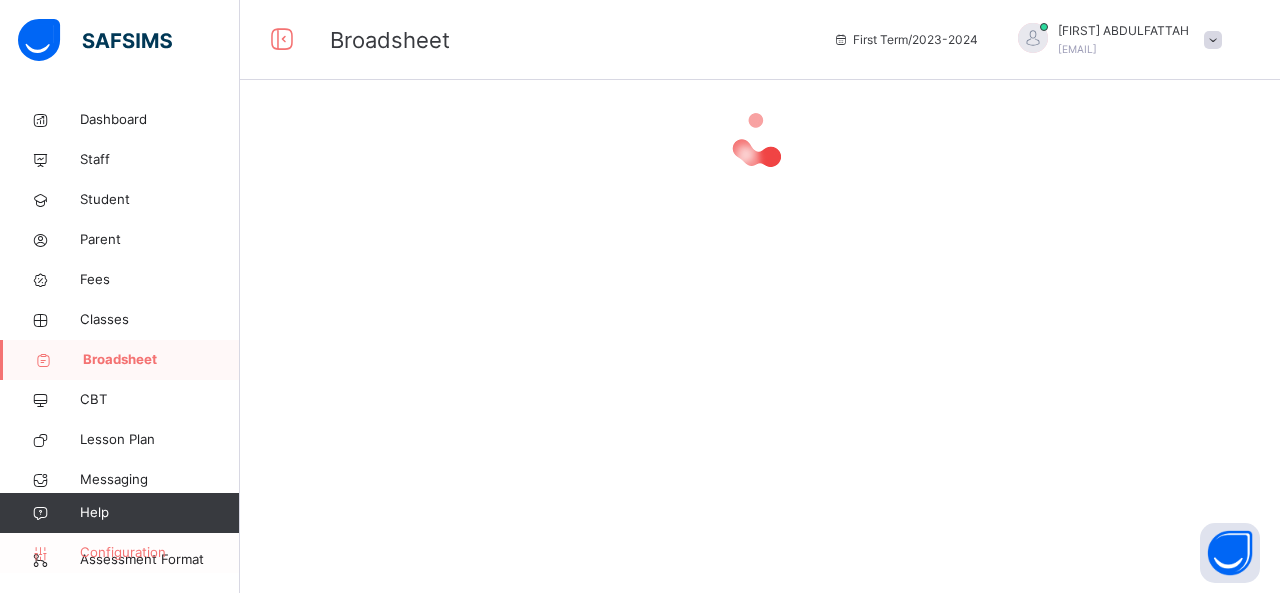 click on "Configuration" at bounding box center [159, 553] 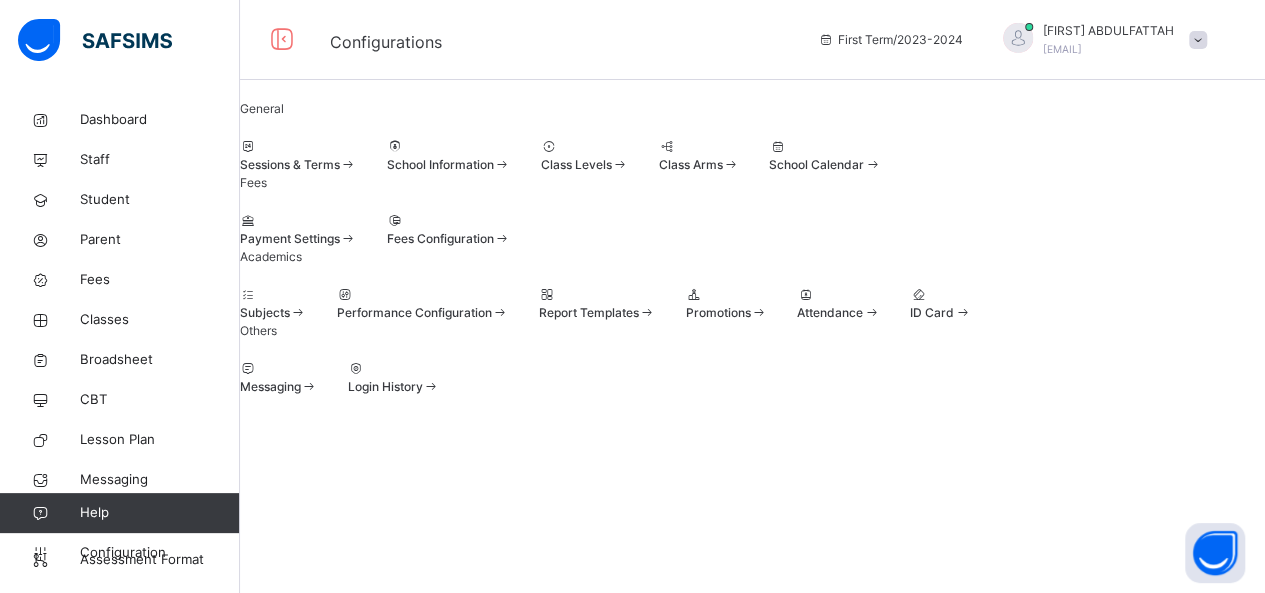 click at bounding box center (298, 147) 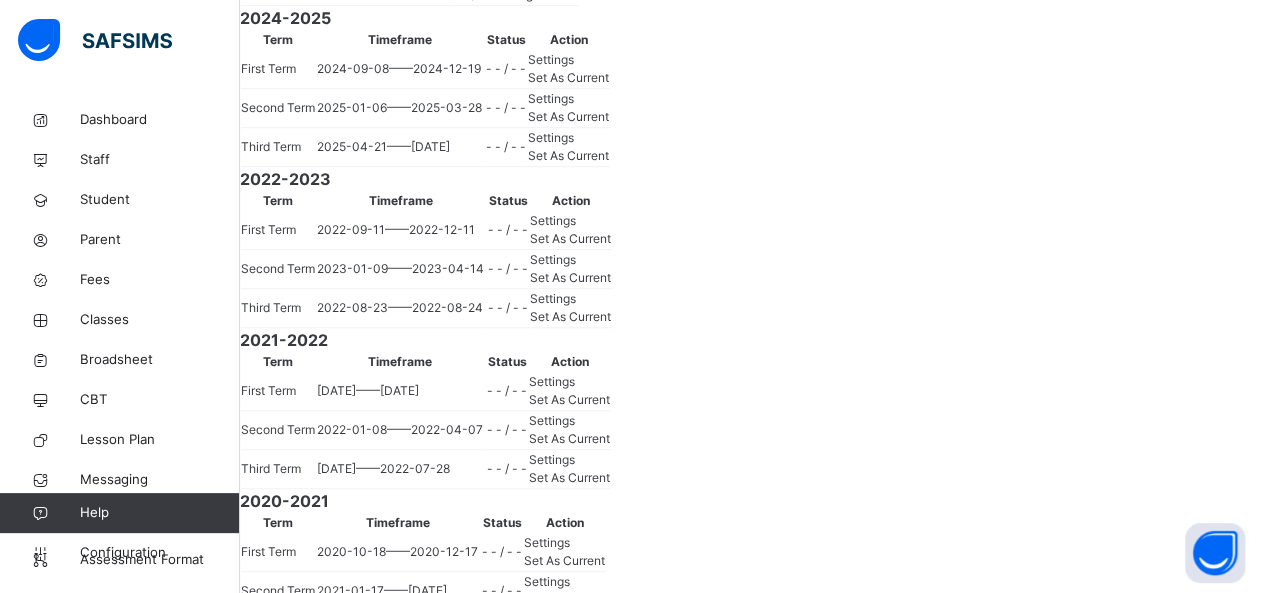 scroll, scrollTop: 1037, scrollLeft: 0, axis: vertical 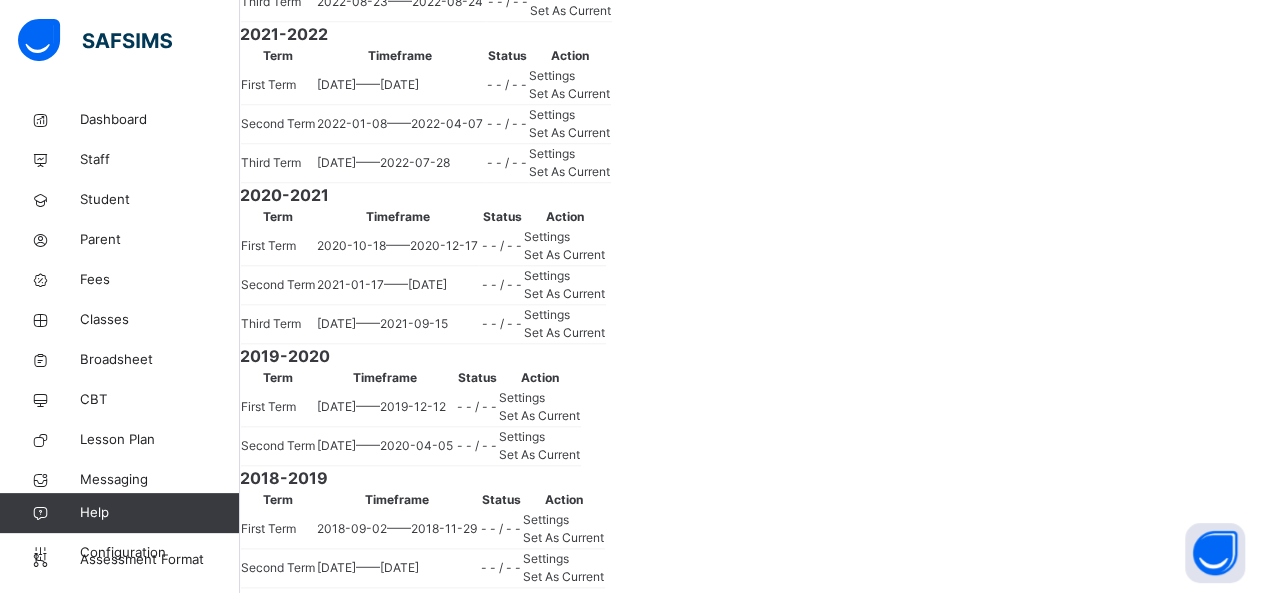 click on "Set As Current" at bounding box center (568, -229) 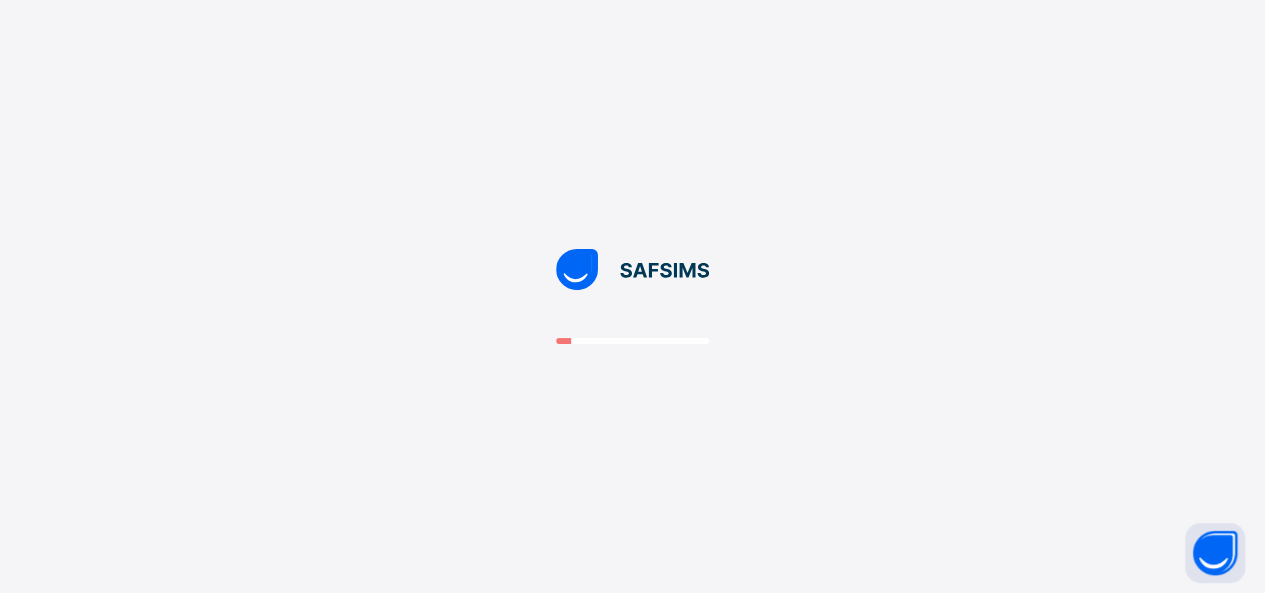 scroll, scrollTop: 0, scrollLeft: 0, axis: both 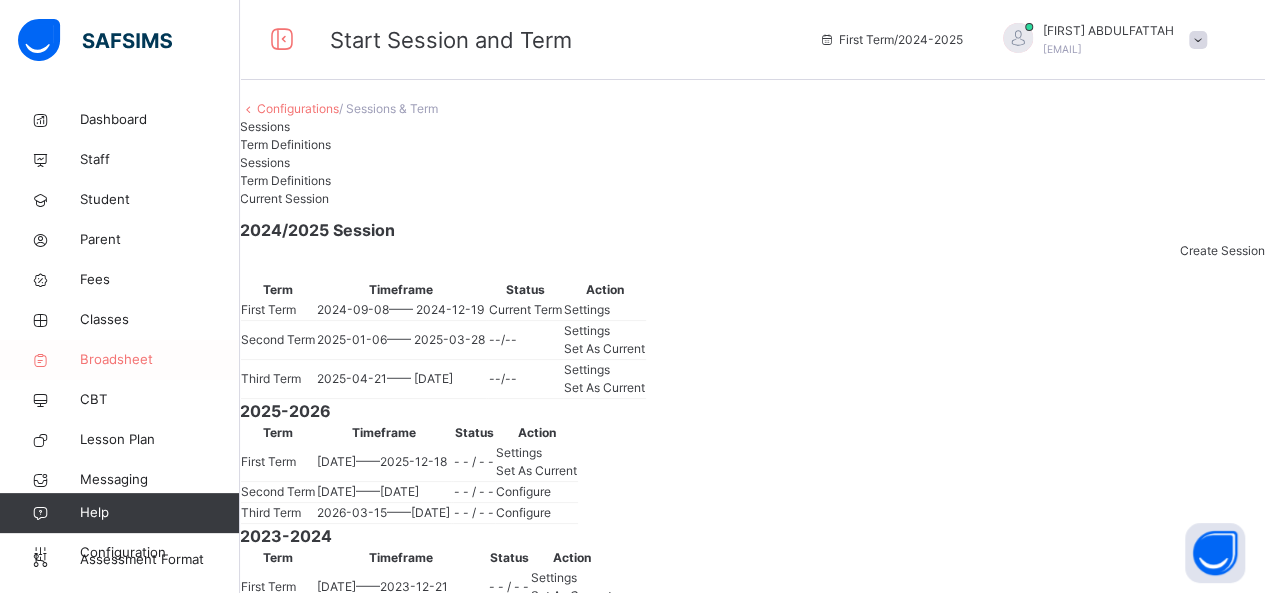 click on "Broadsheet" at bounding box center [160, 360] 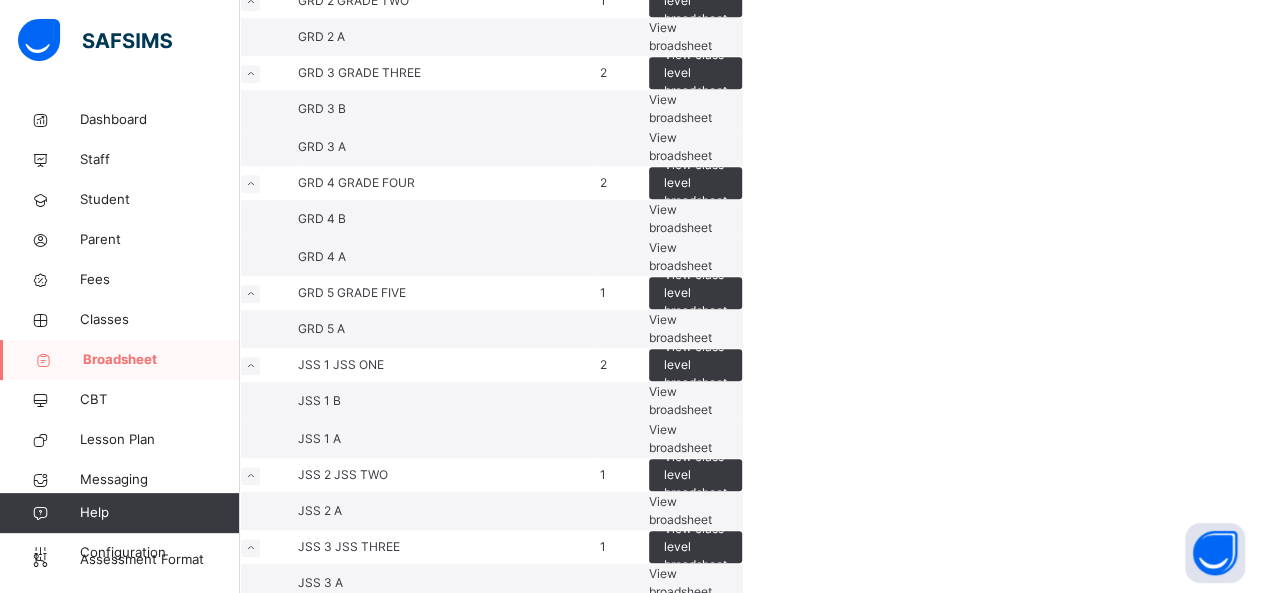 scroll, scrollTop: 1037, scrollLeft: 0, axis: vertical 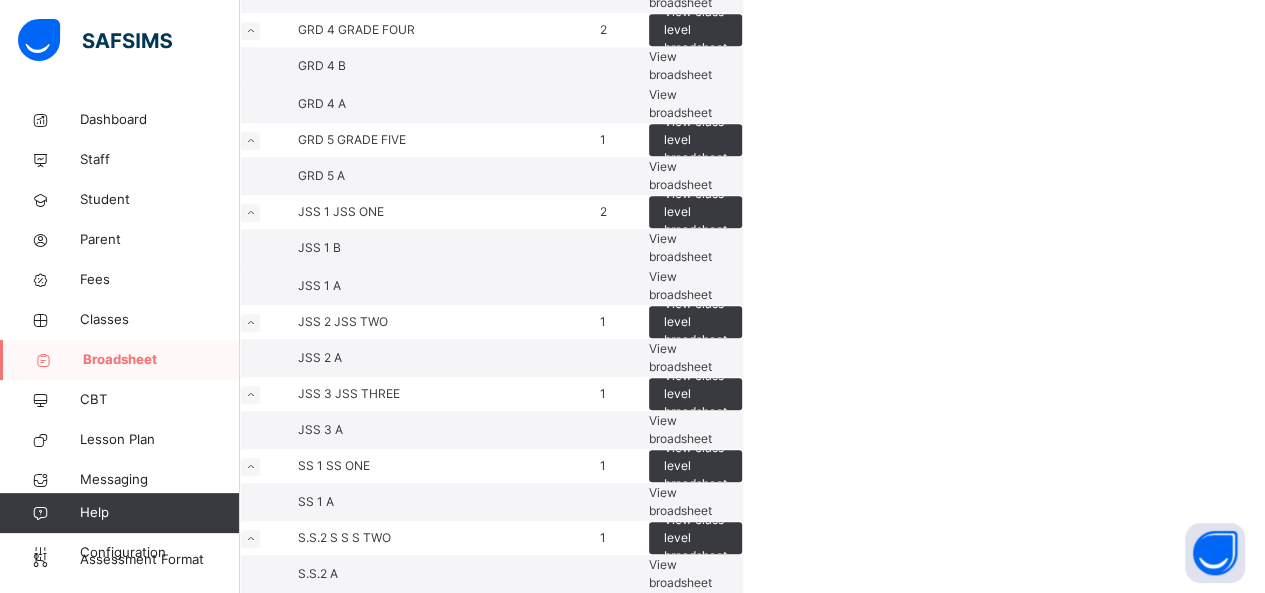 click on "View broadsheet" at bounding box center [680, 175] 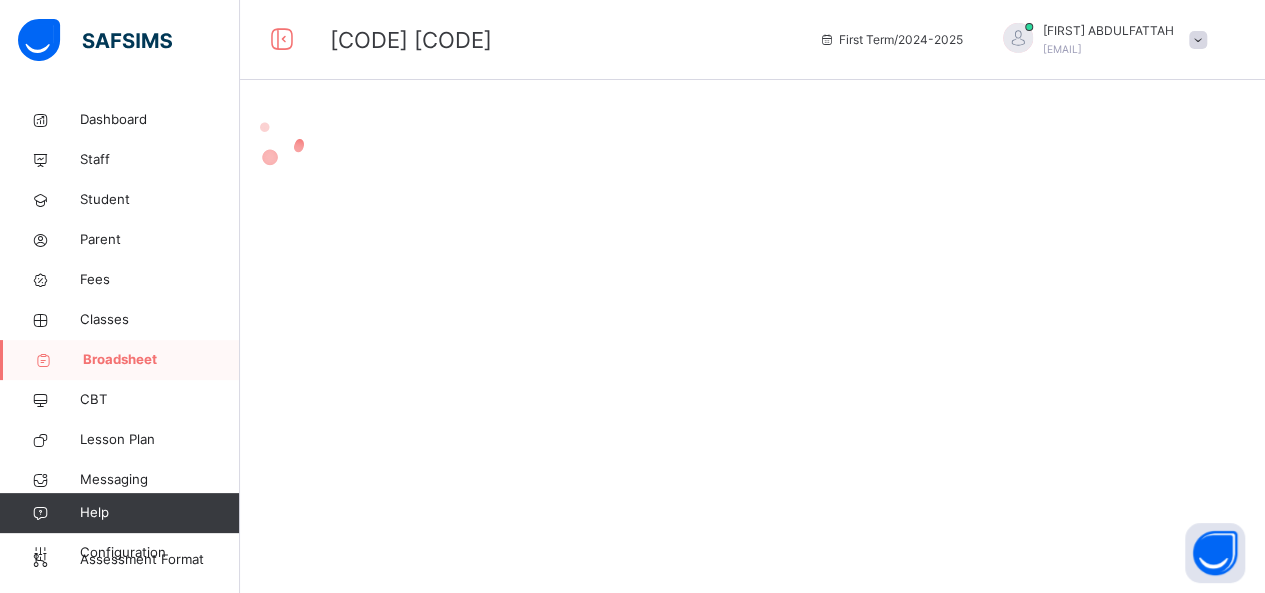 scroll, scrollTop: 0, scrollLeft: 0, axis: both 